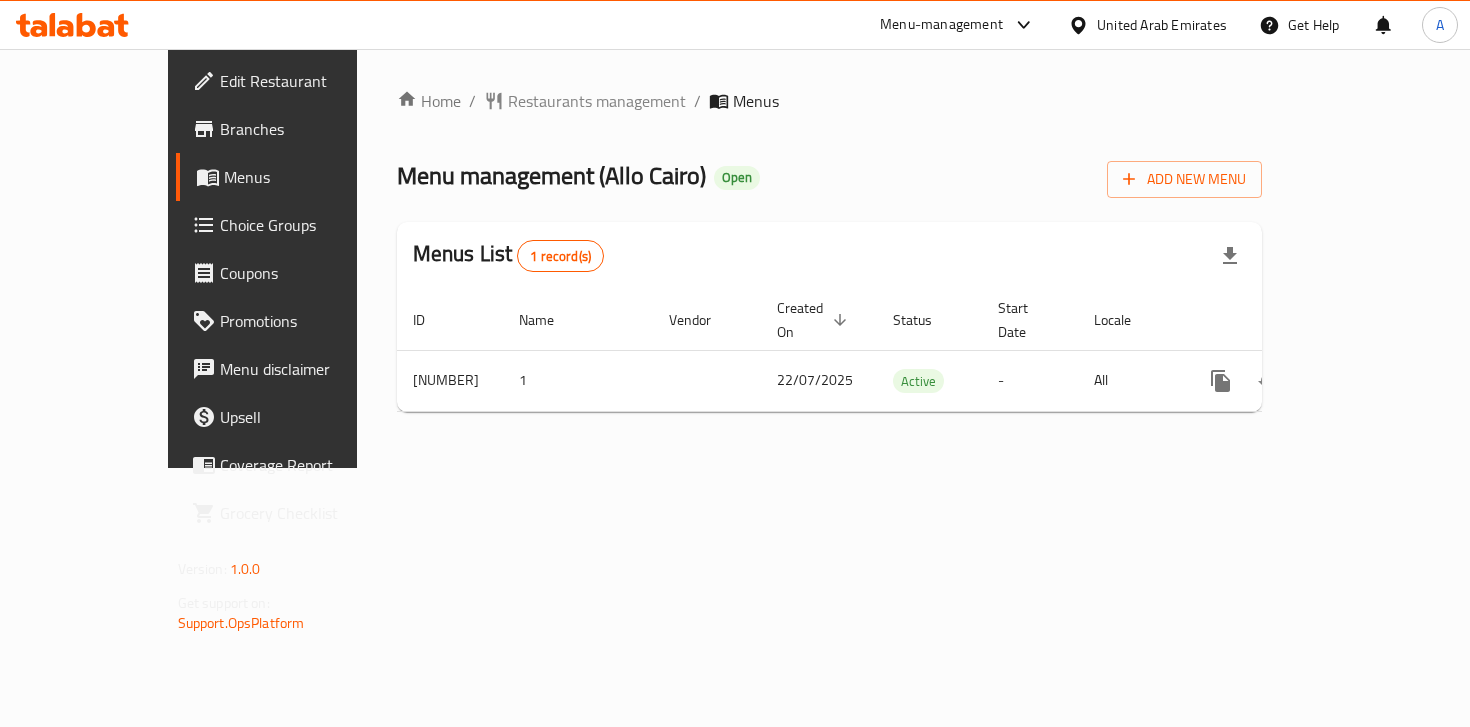 scroll, scrollTop: 0, scrollLeft: 0, axis: both 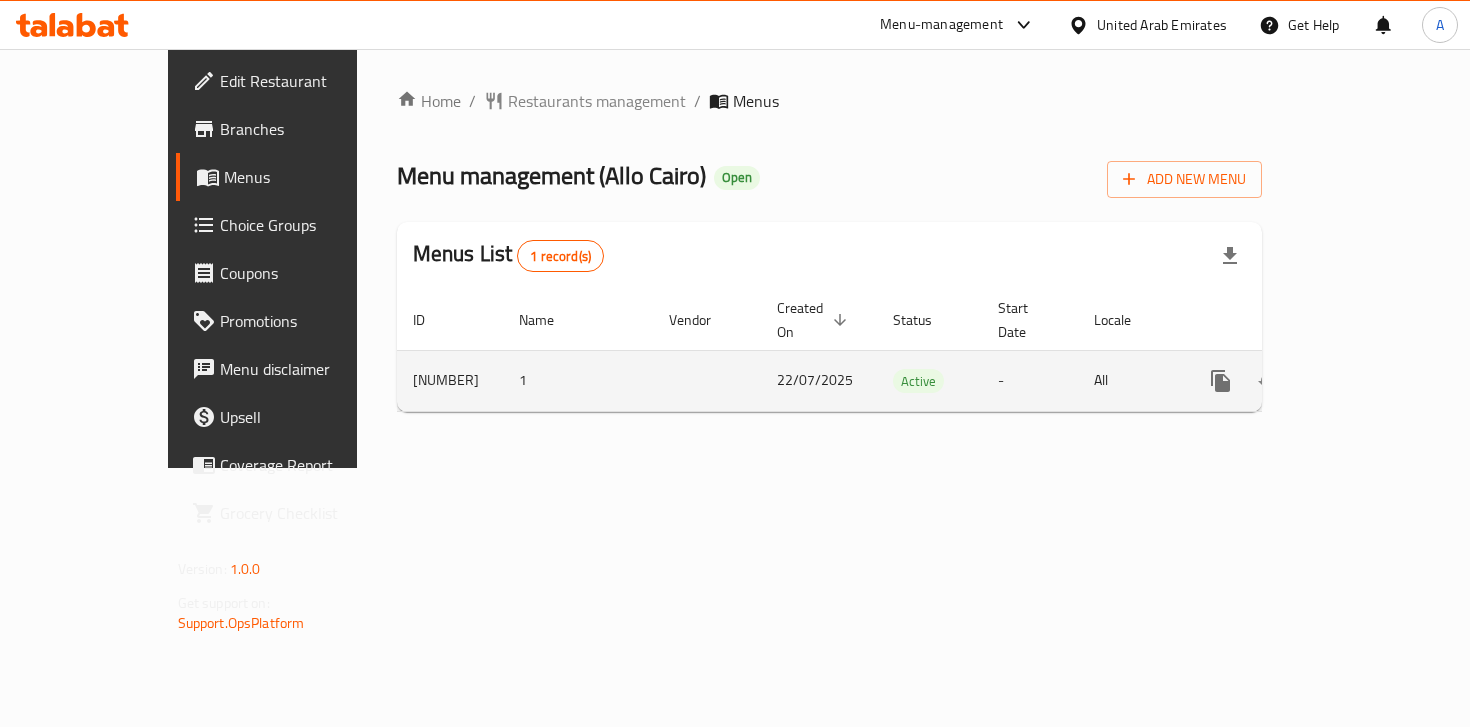 click 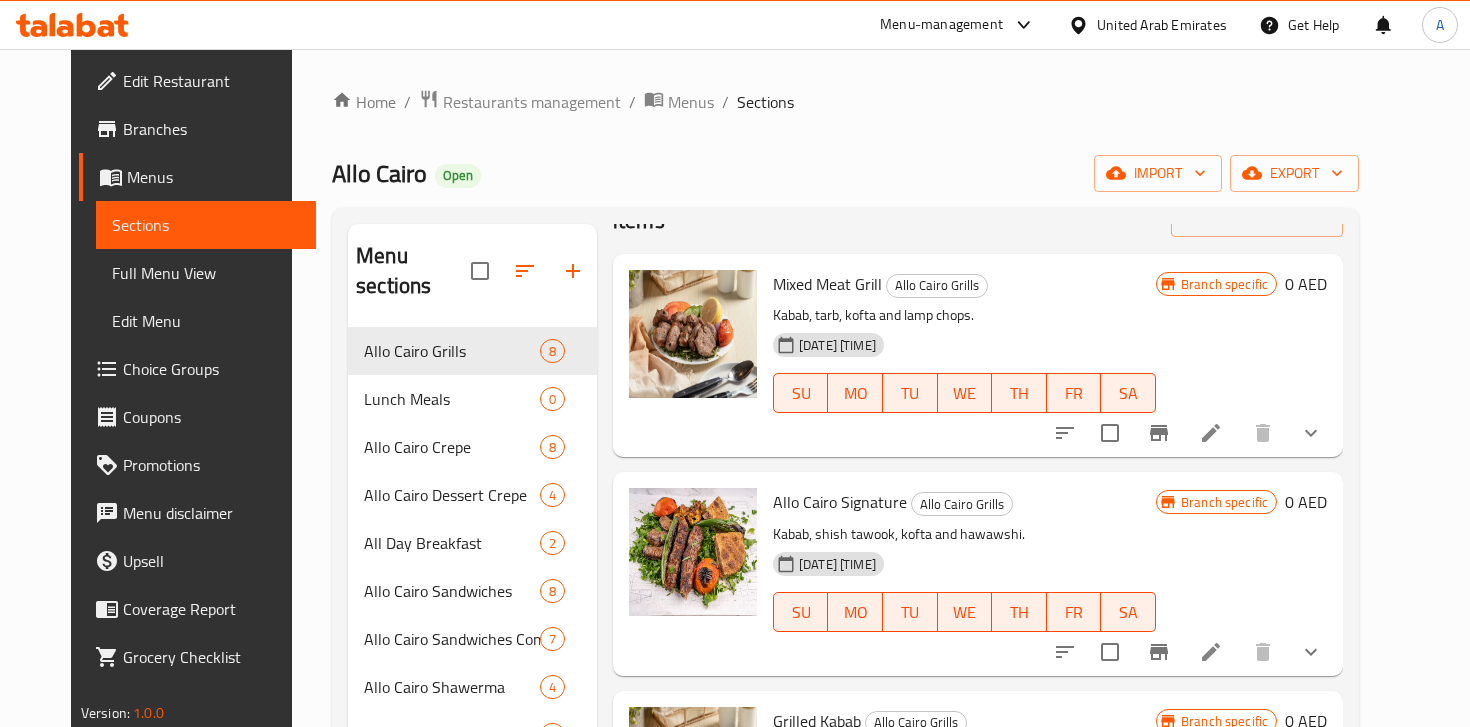 scroll, scrollTop: 0, scrollLeft: 0, axis: both 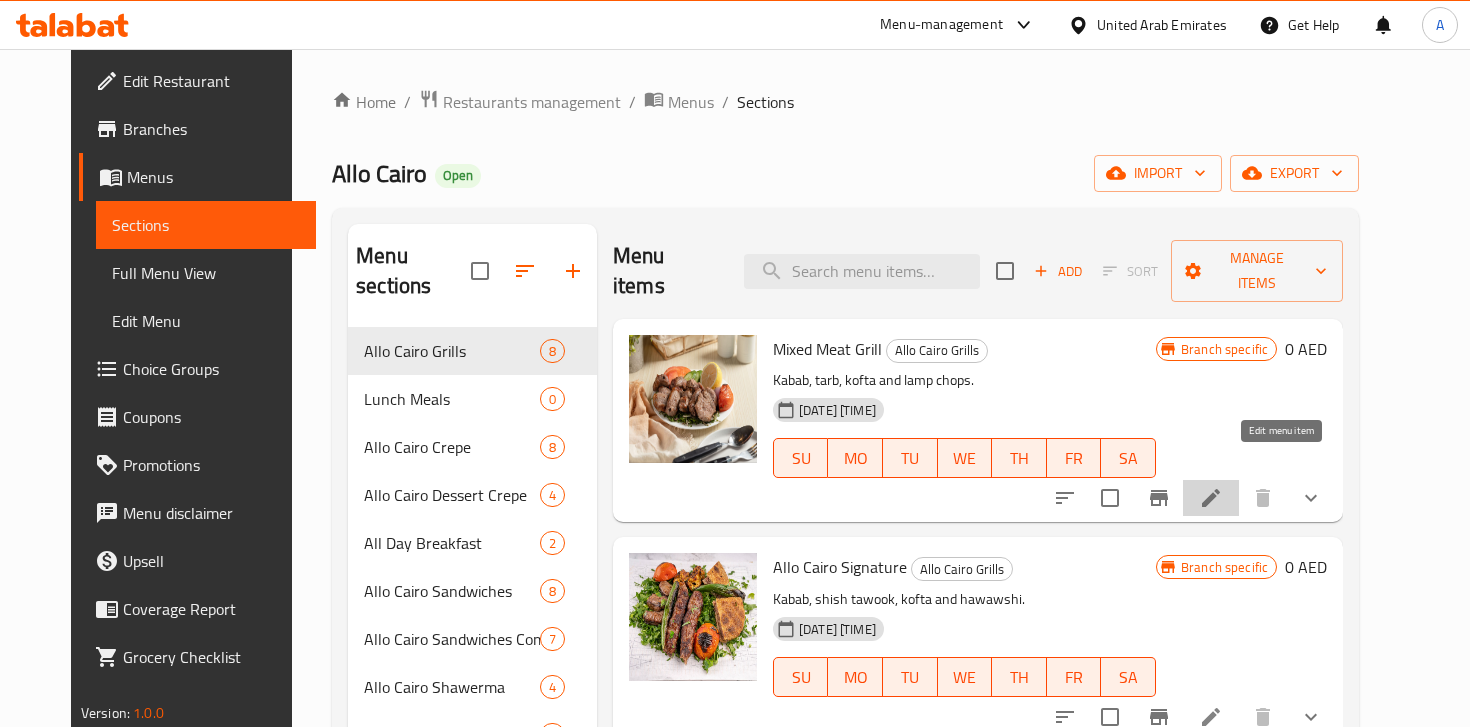 click 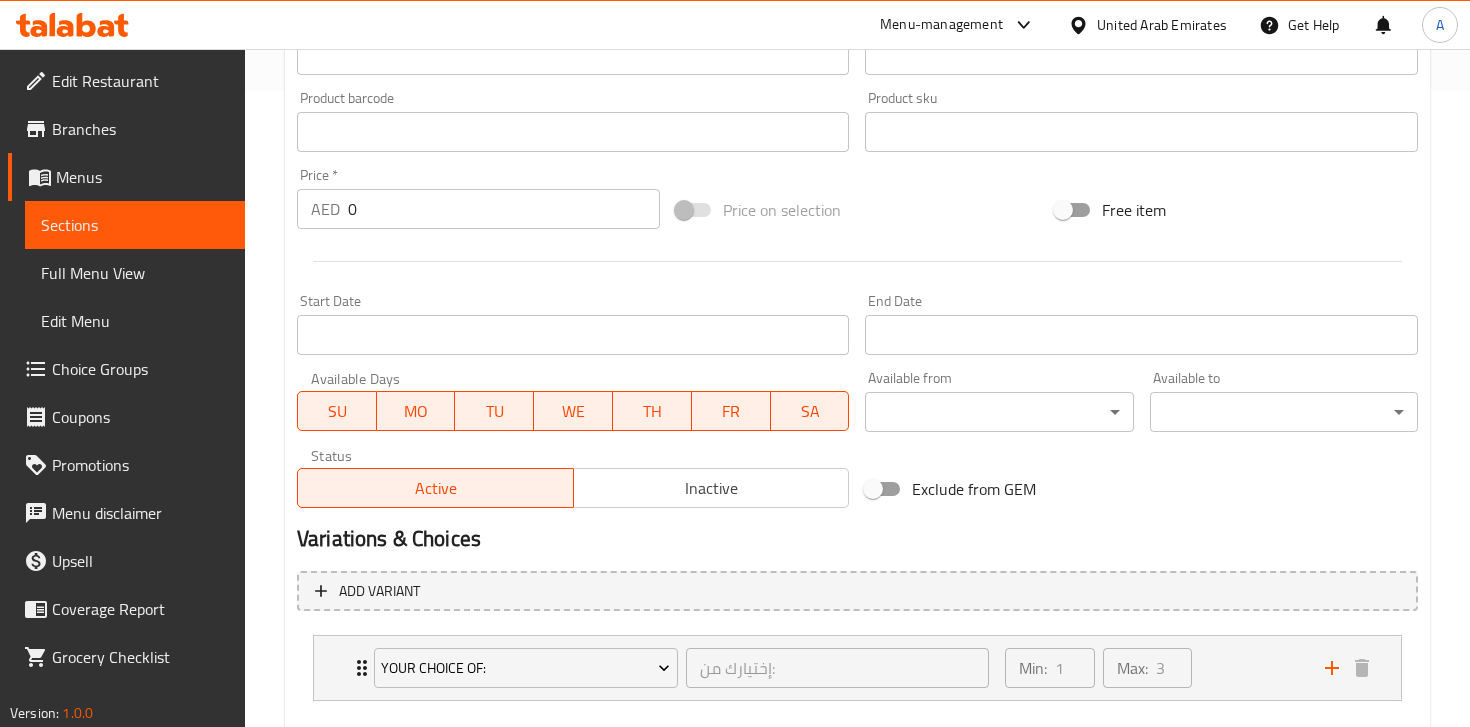 scroll, scrollTop: 748, scrollLeft: 0, axis: vertical 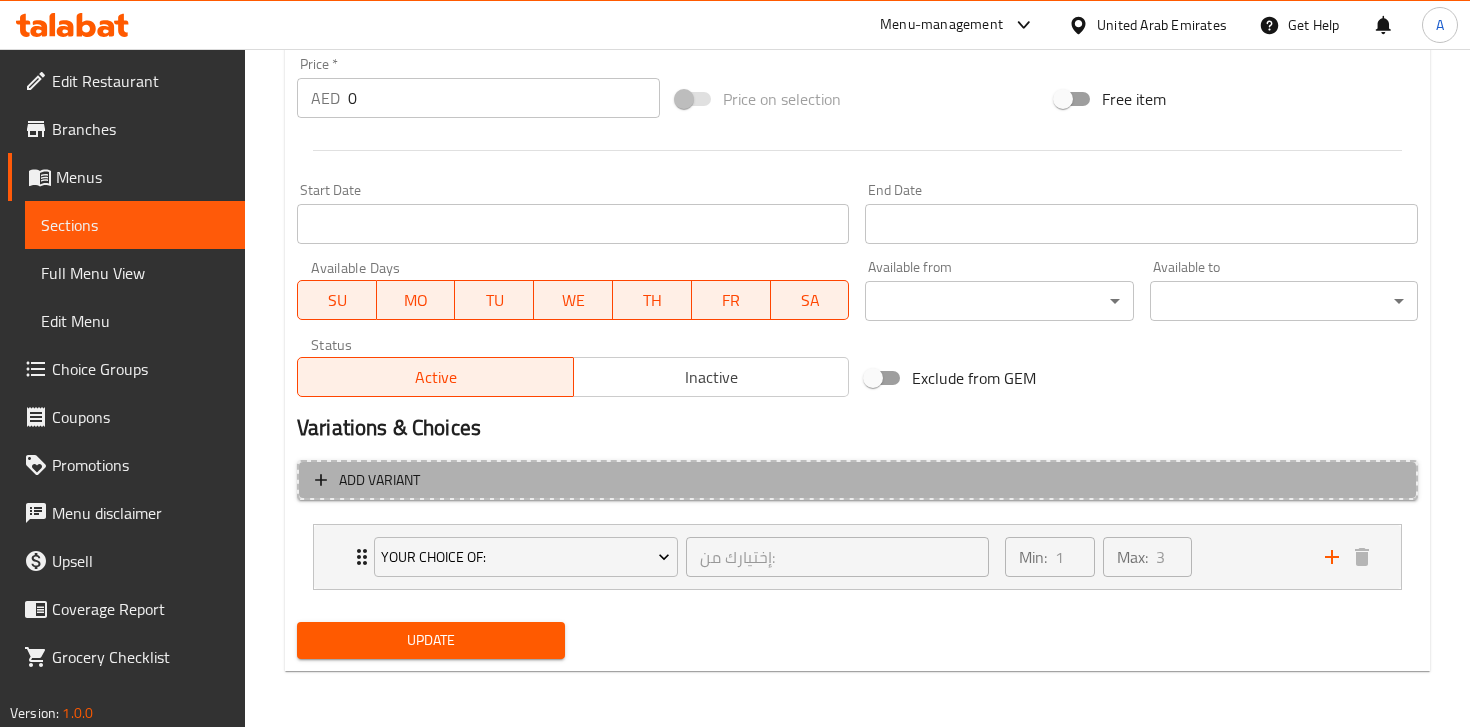 click on "Add variant" at bounding box center [857, 480] 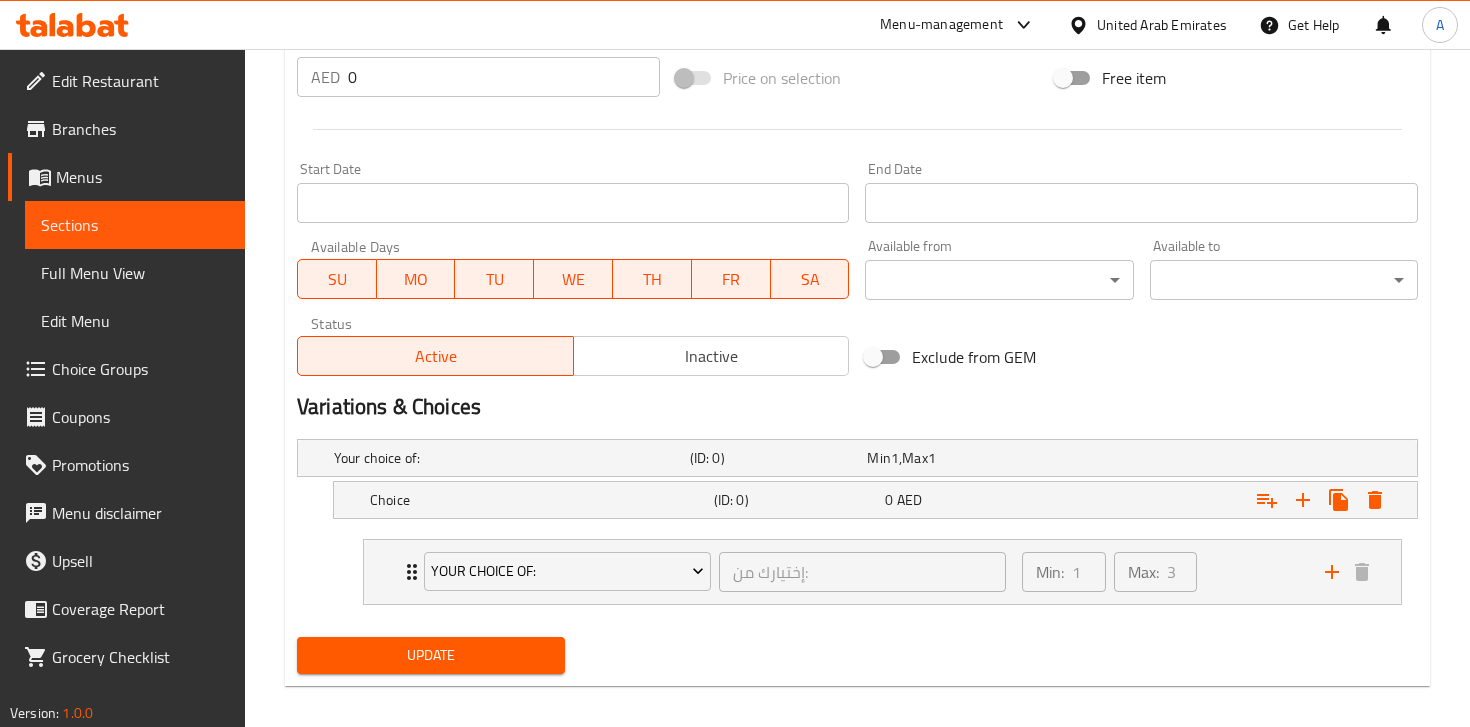 scroll, scrollTop: 783, scrollLeft: 0, axis: vertical 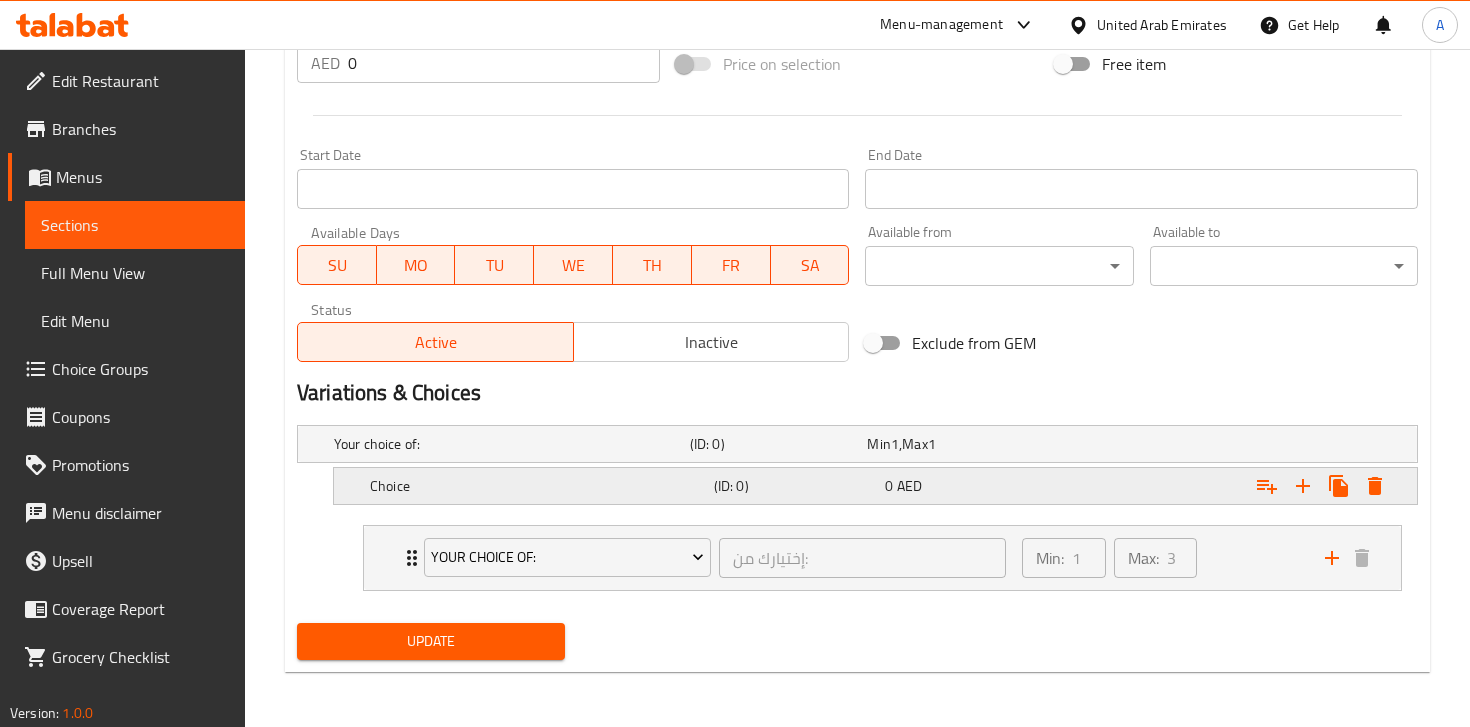 click on "Choice" at bounding box center [508, 444] 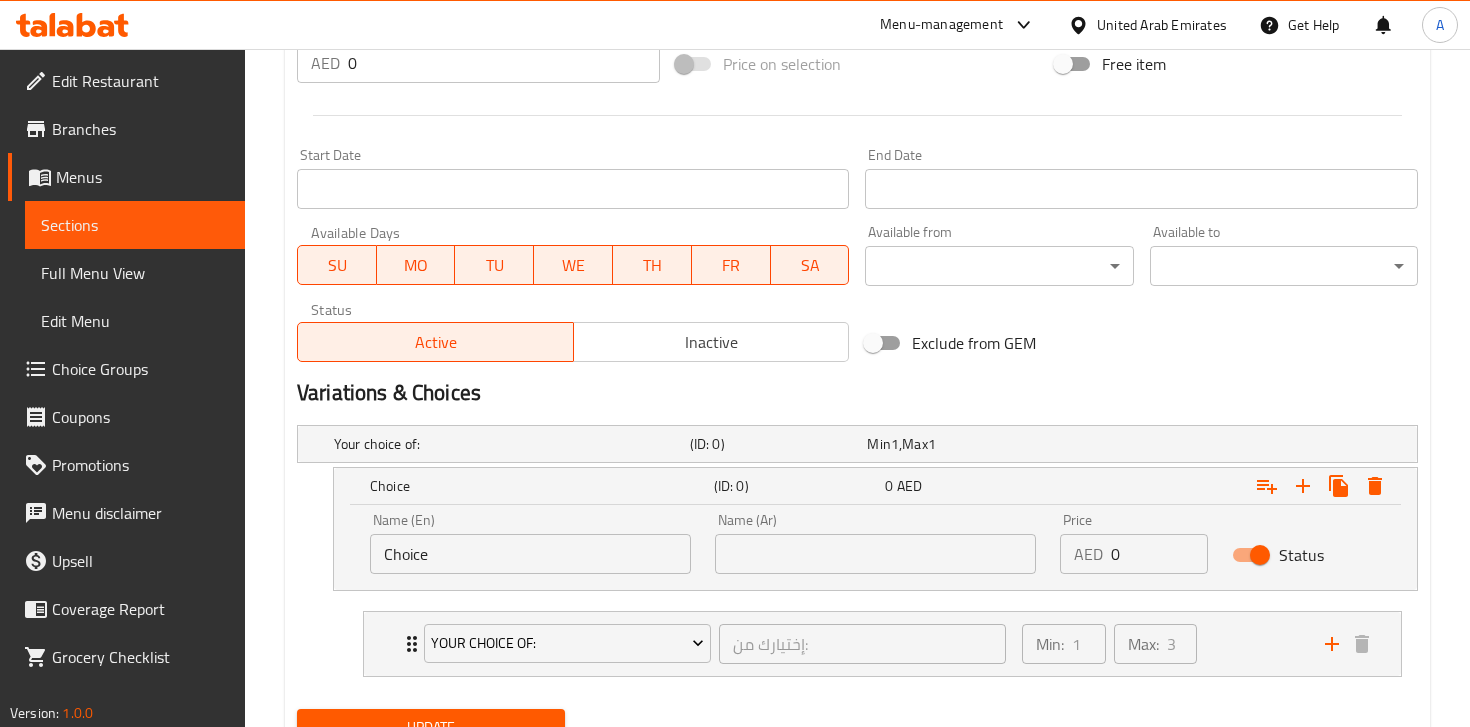 click on "Choice" at bounding box center (530, 554) 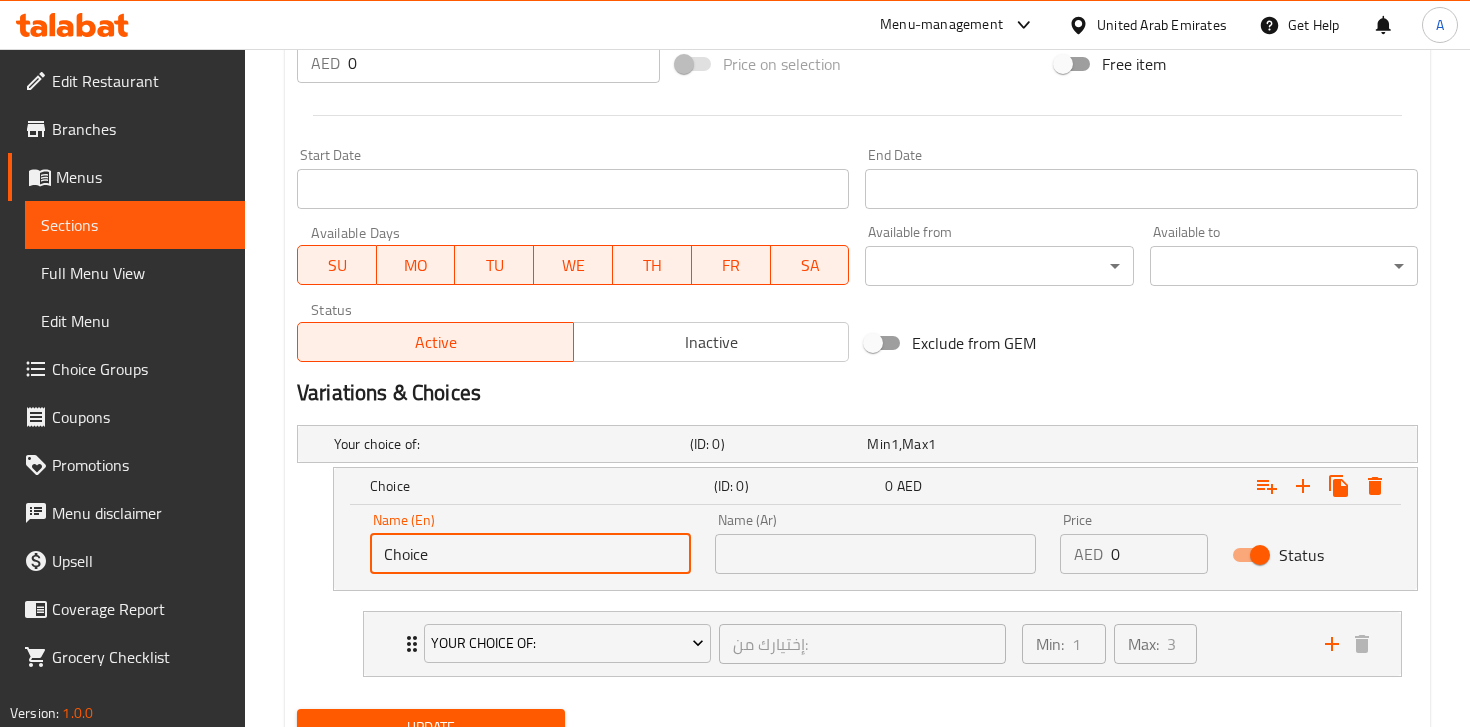 click on "Choice" at bounding box center (530, 554) 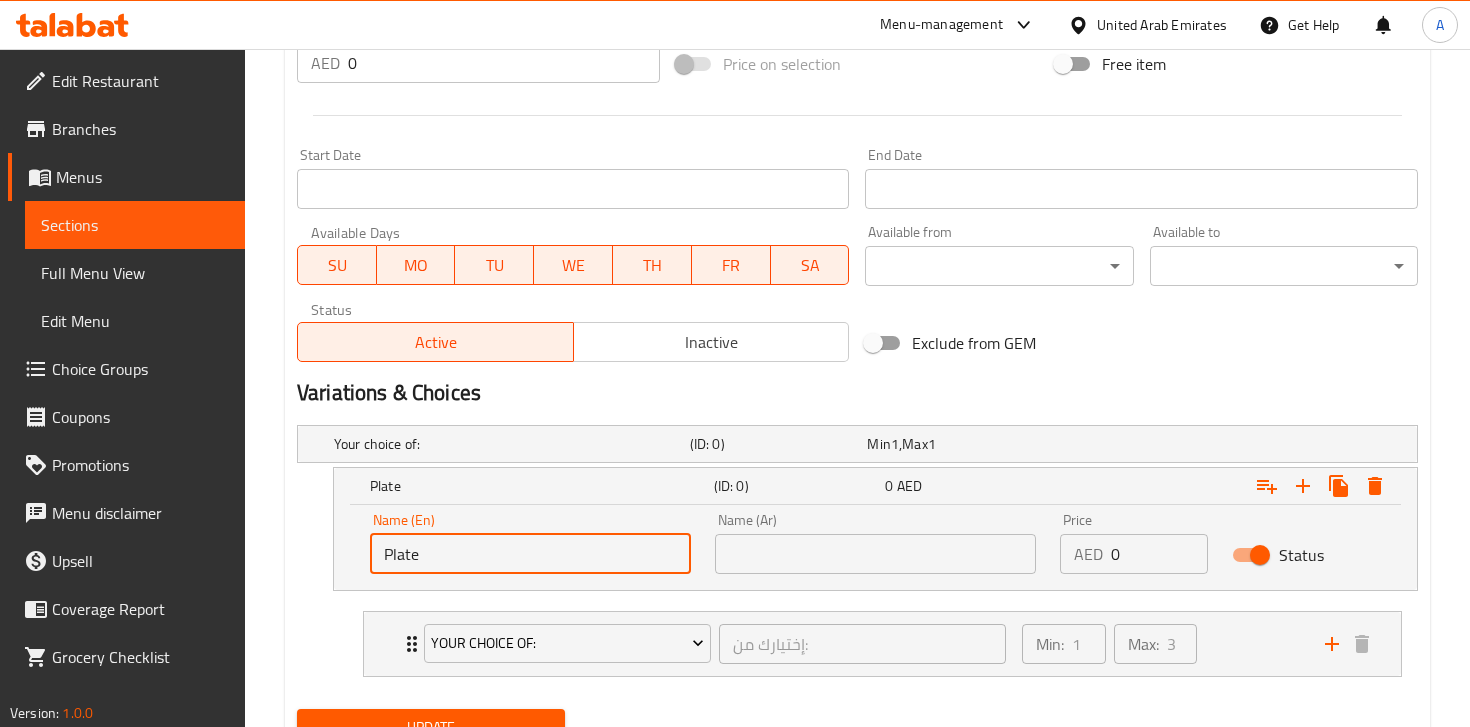 type on "Plate" 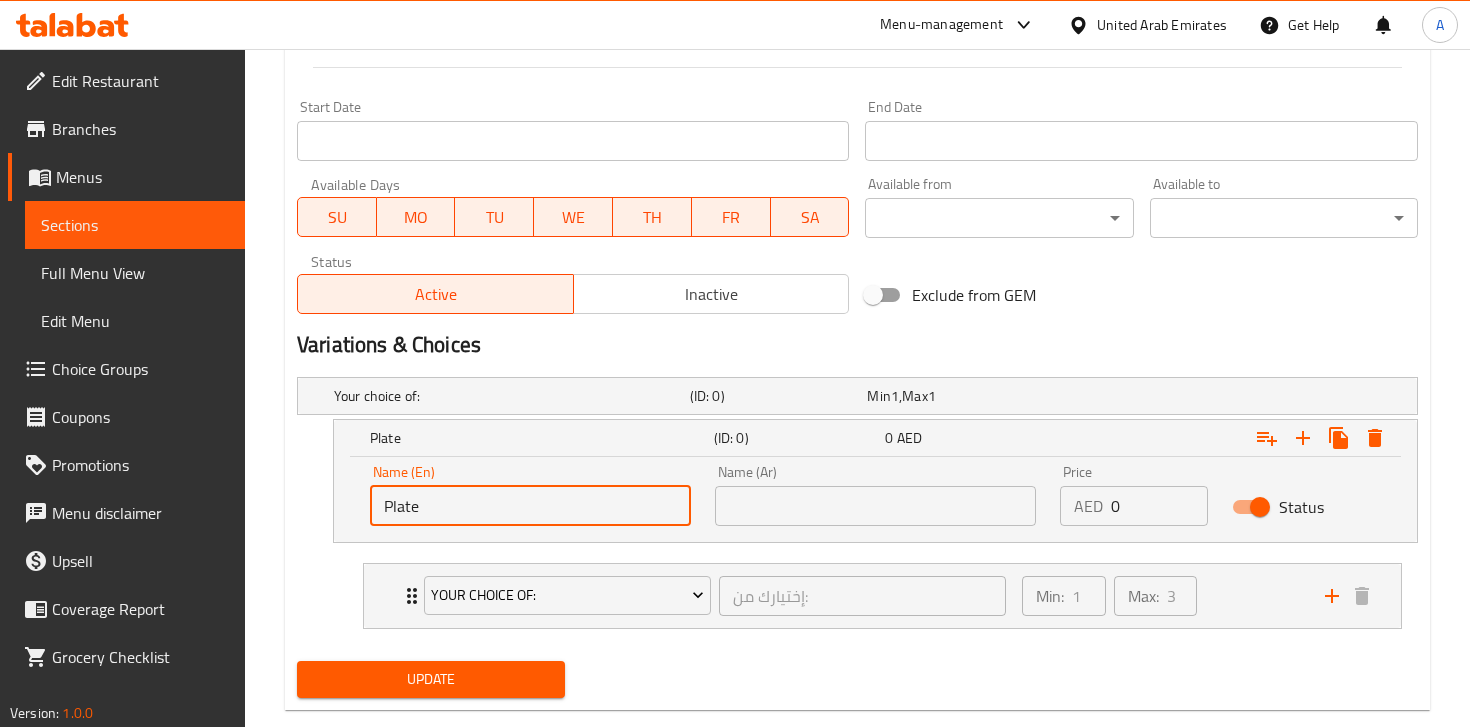 scroll, scrollTop: 847, scrollLeft: 0, axis: vertical 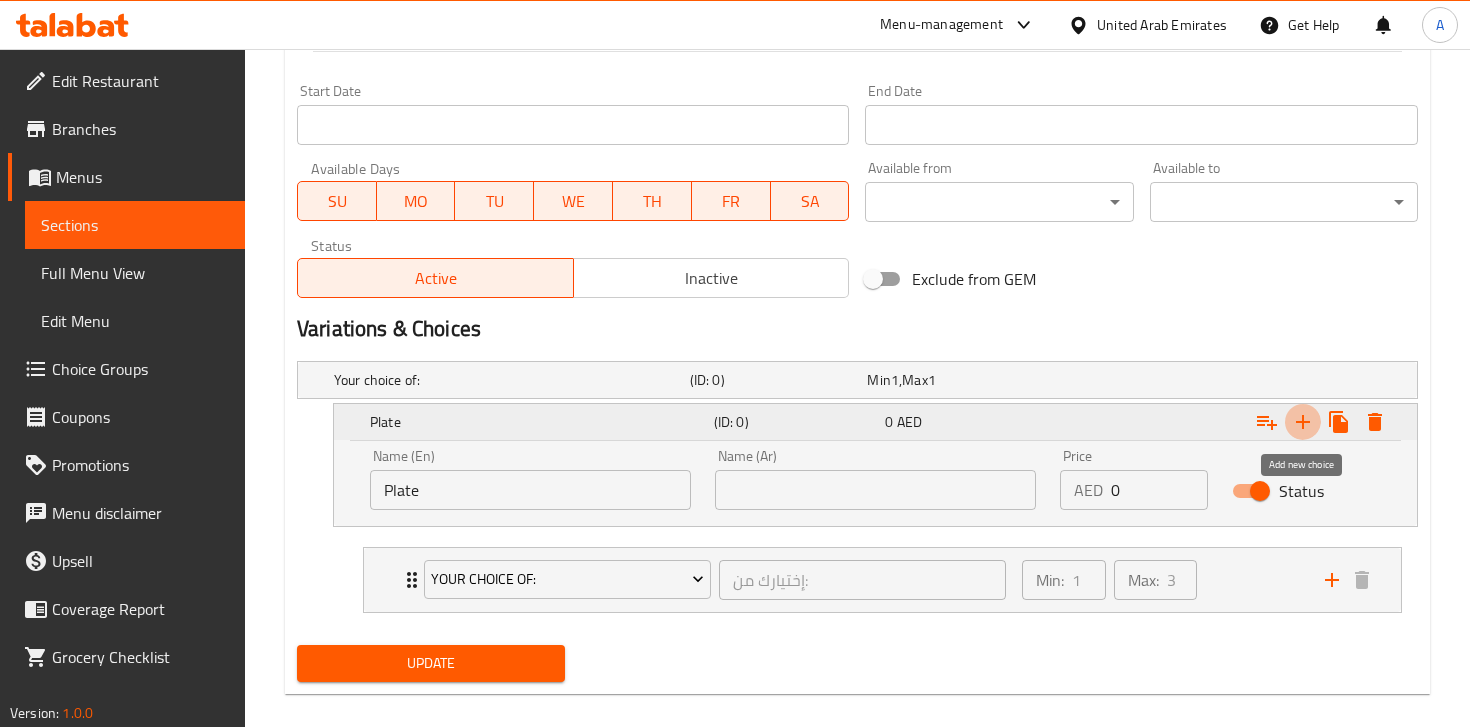 click 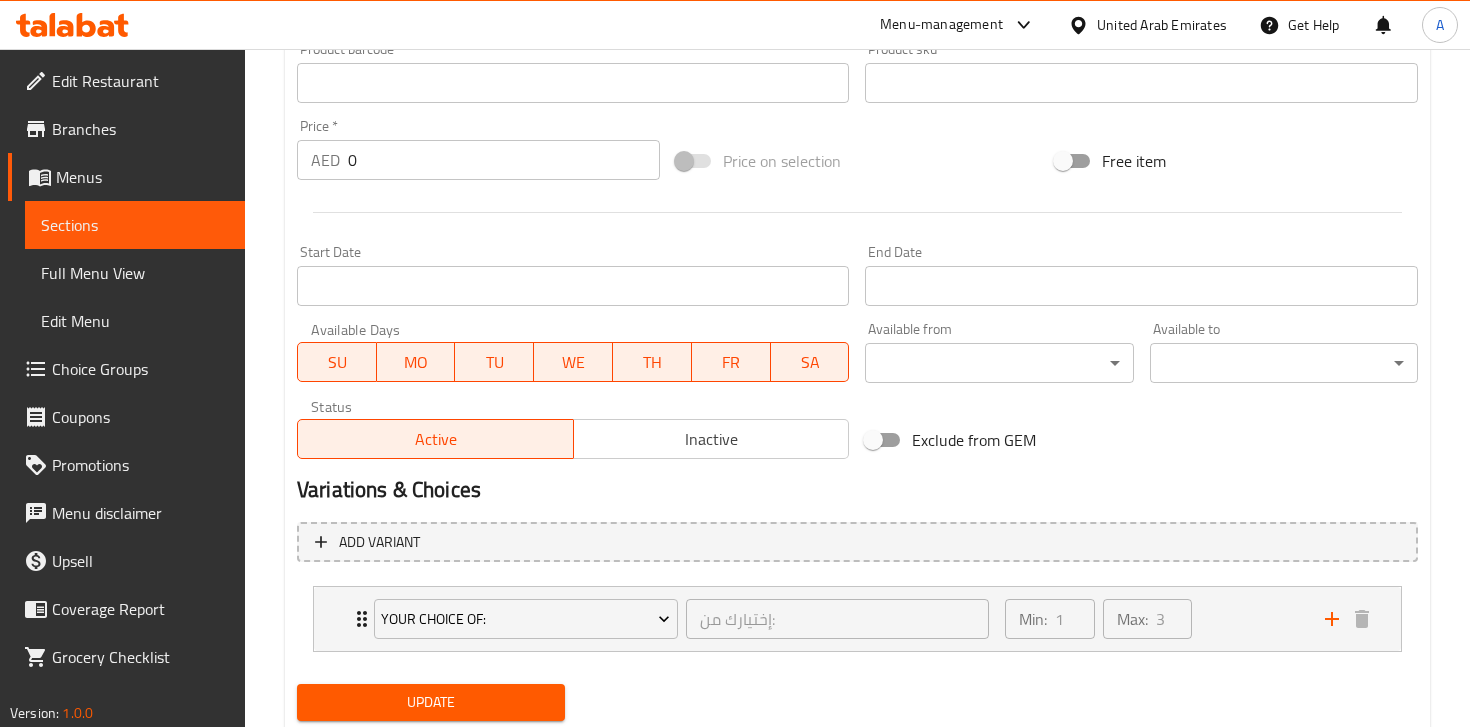 scroll, scrollTop: 748, scrollLeft: 0, axis: vertical 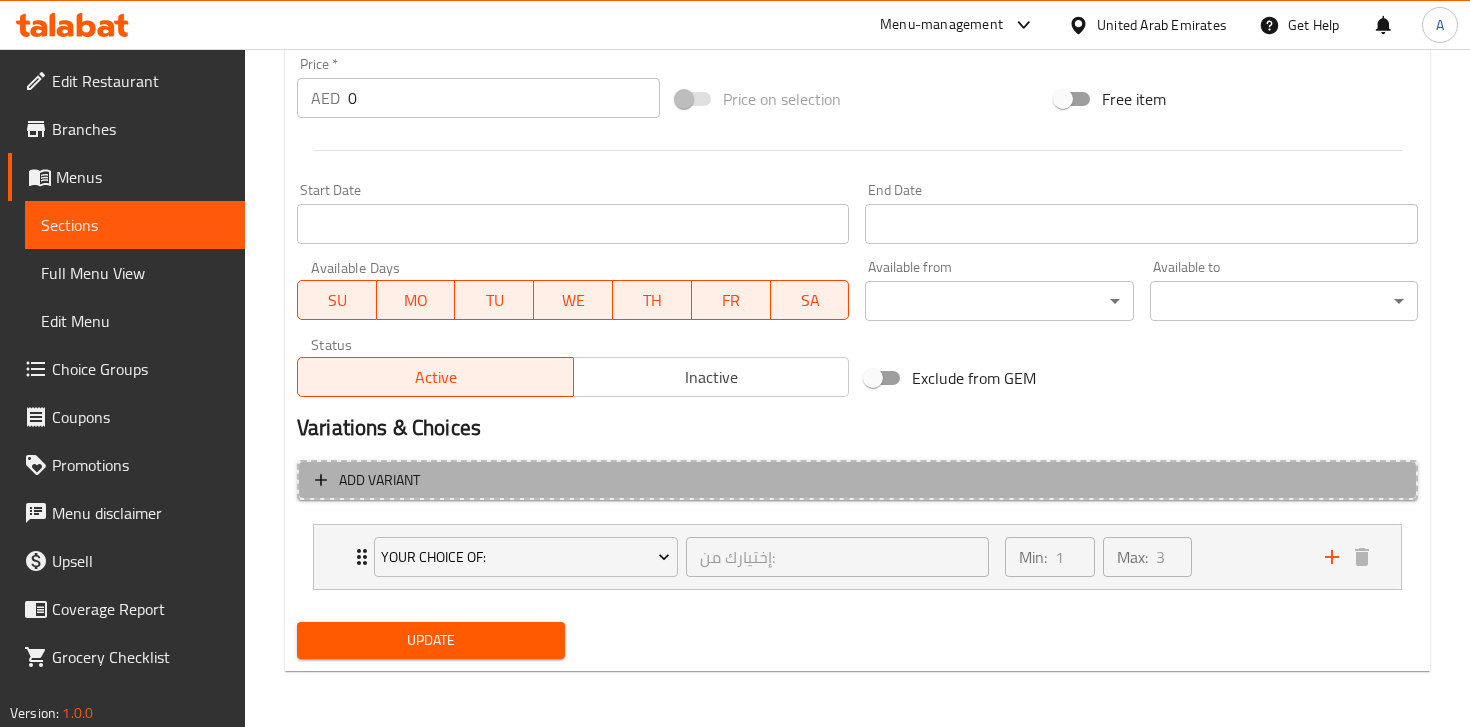click on "Add variant" at bounding box center (379, 480) 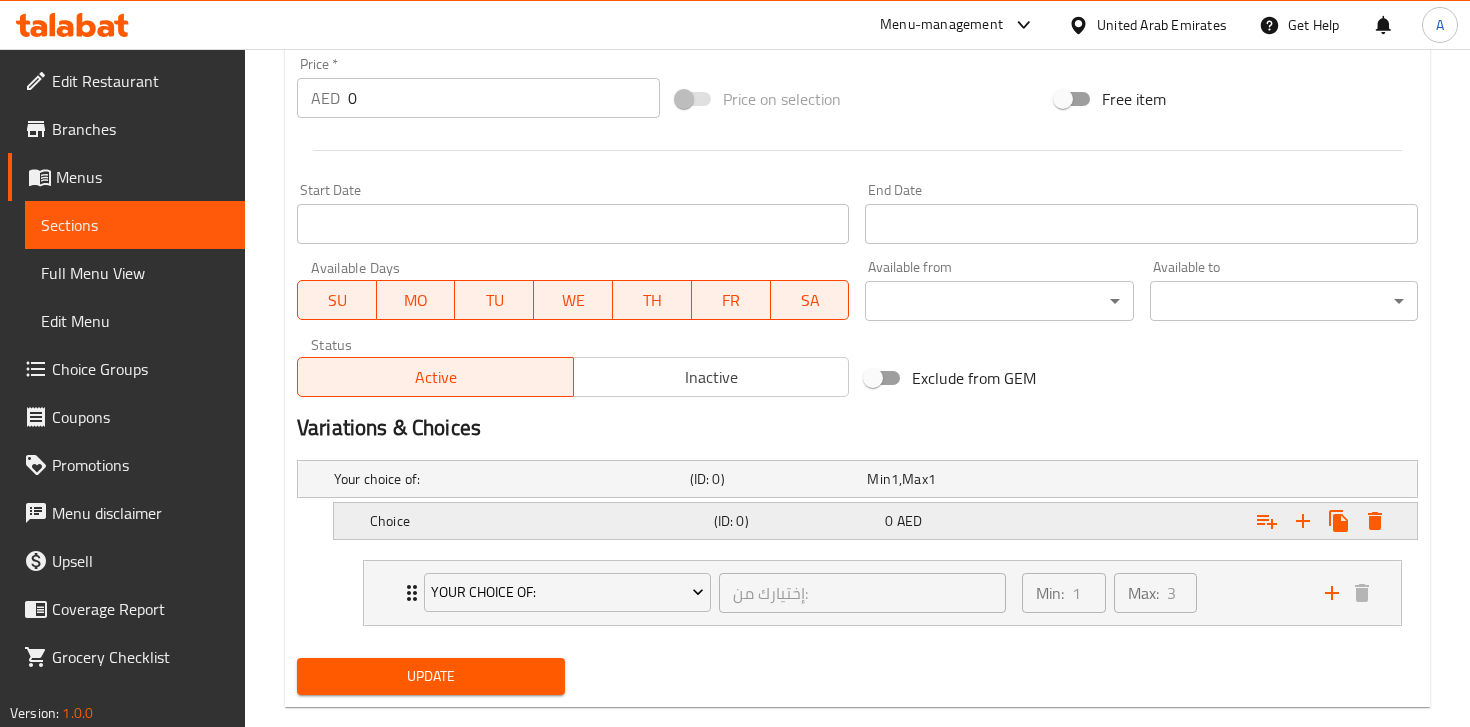 click on "Choice" at bounding box center (508, 479) 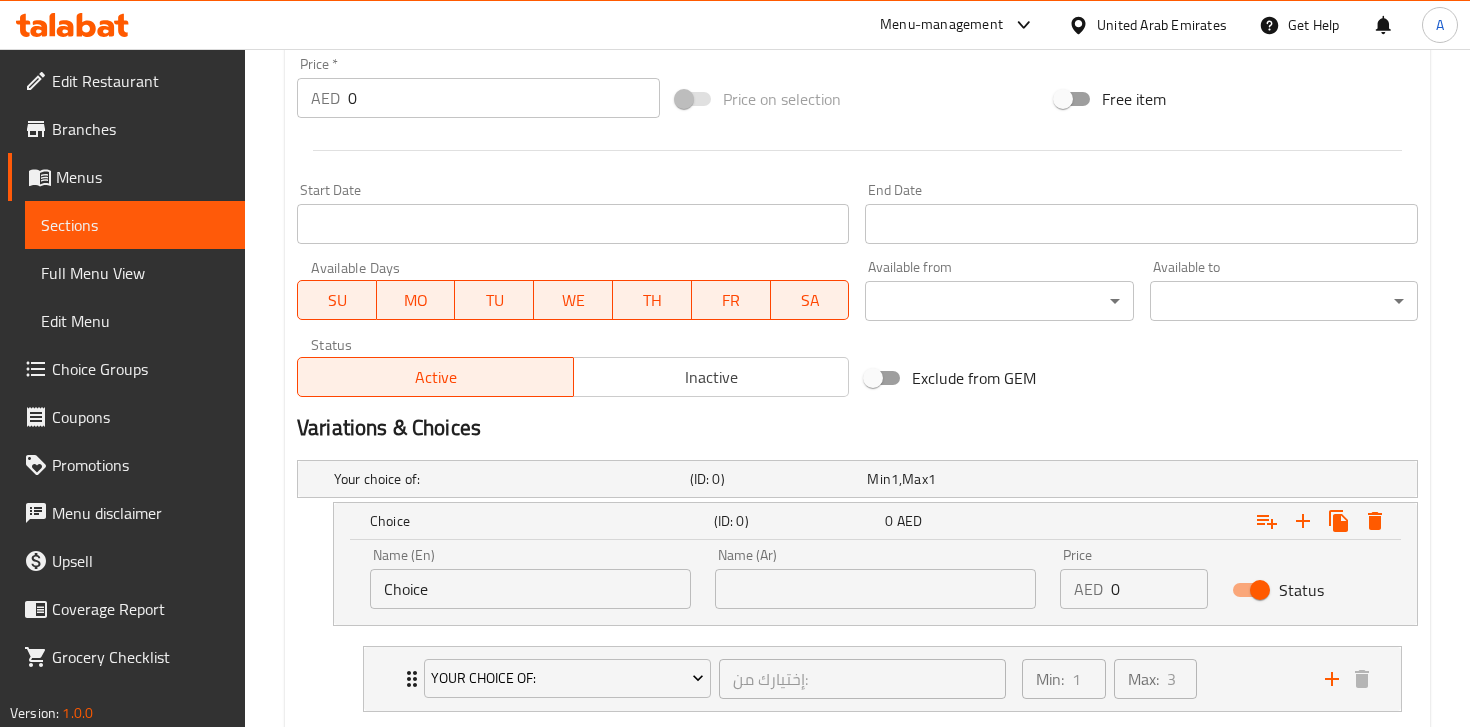 click on "Choice" at bounding box center [530, 589] 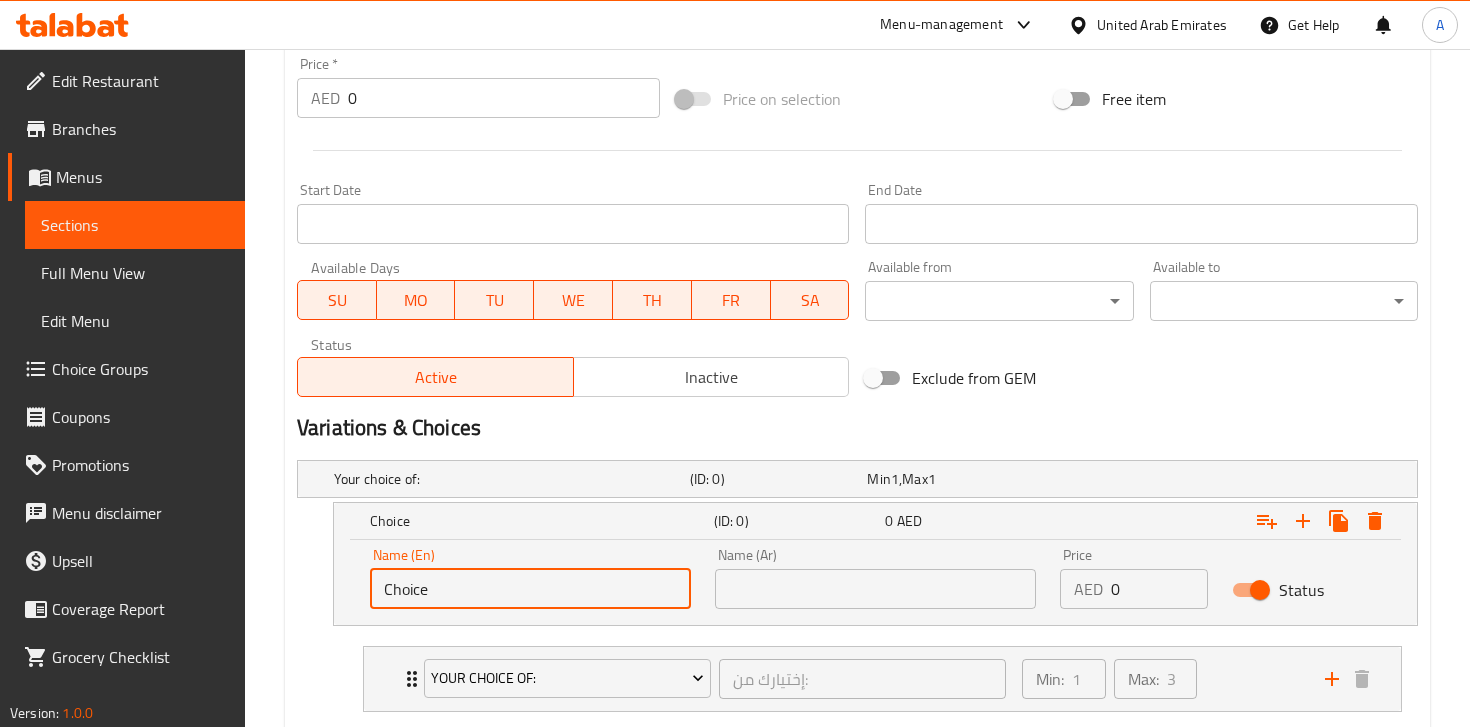 click on "Choice" at bounding box center (530, 589) 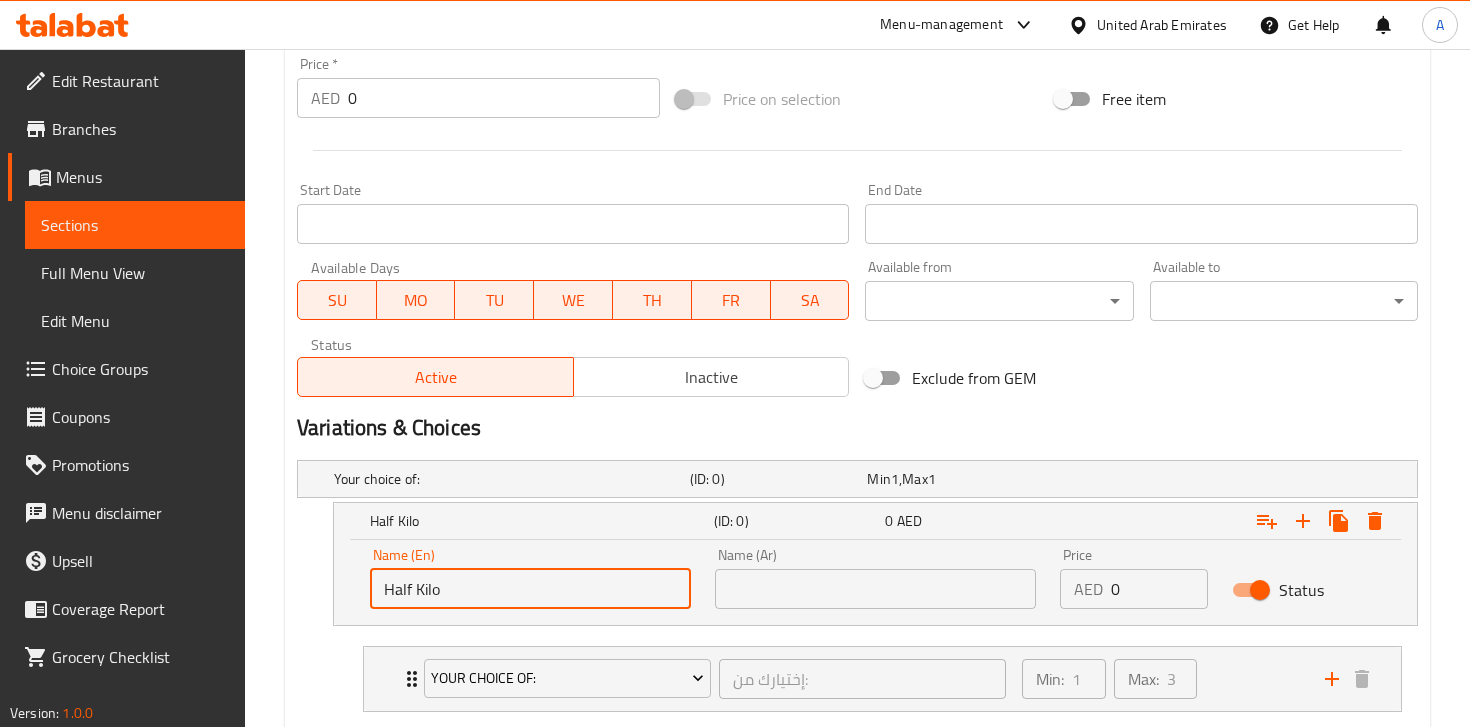 click on "Half Kilo" at bounding box center (530, 589) 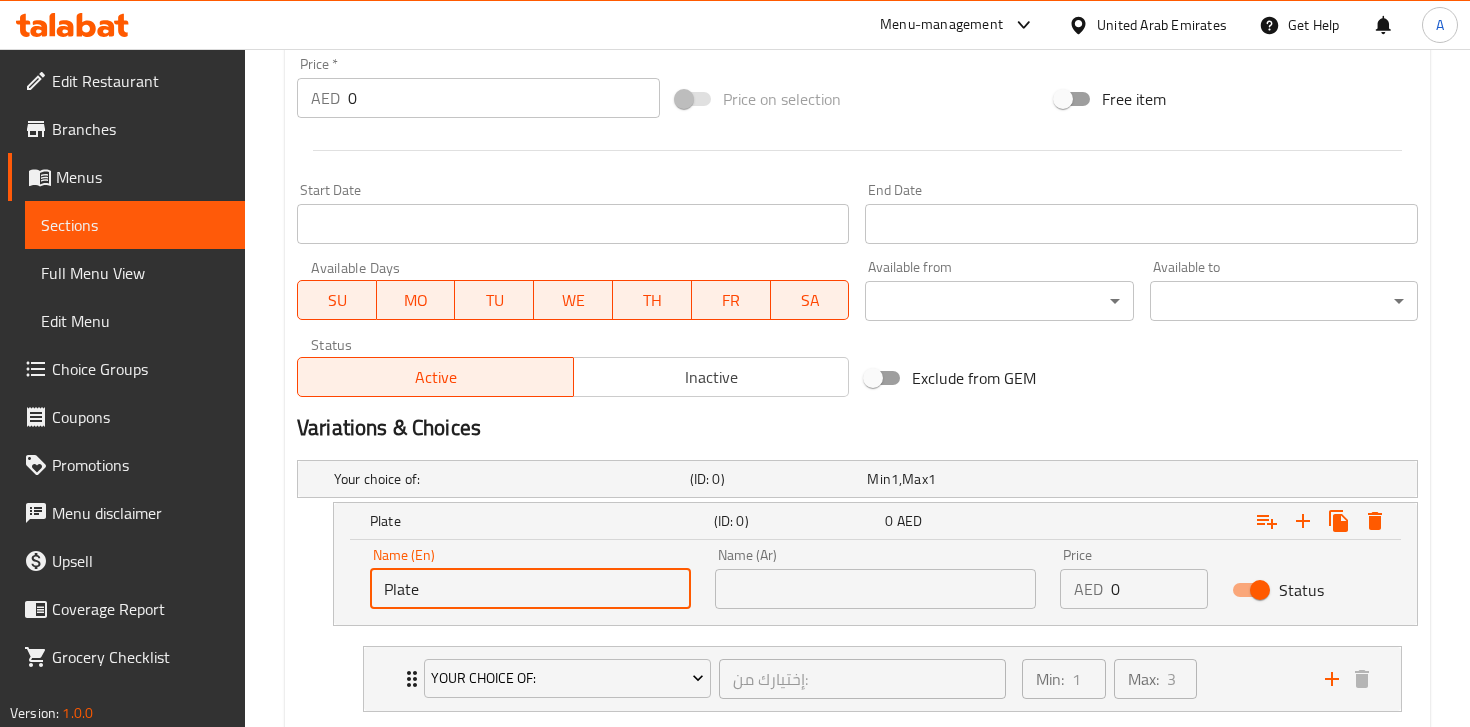 type on "Plate" 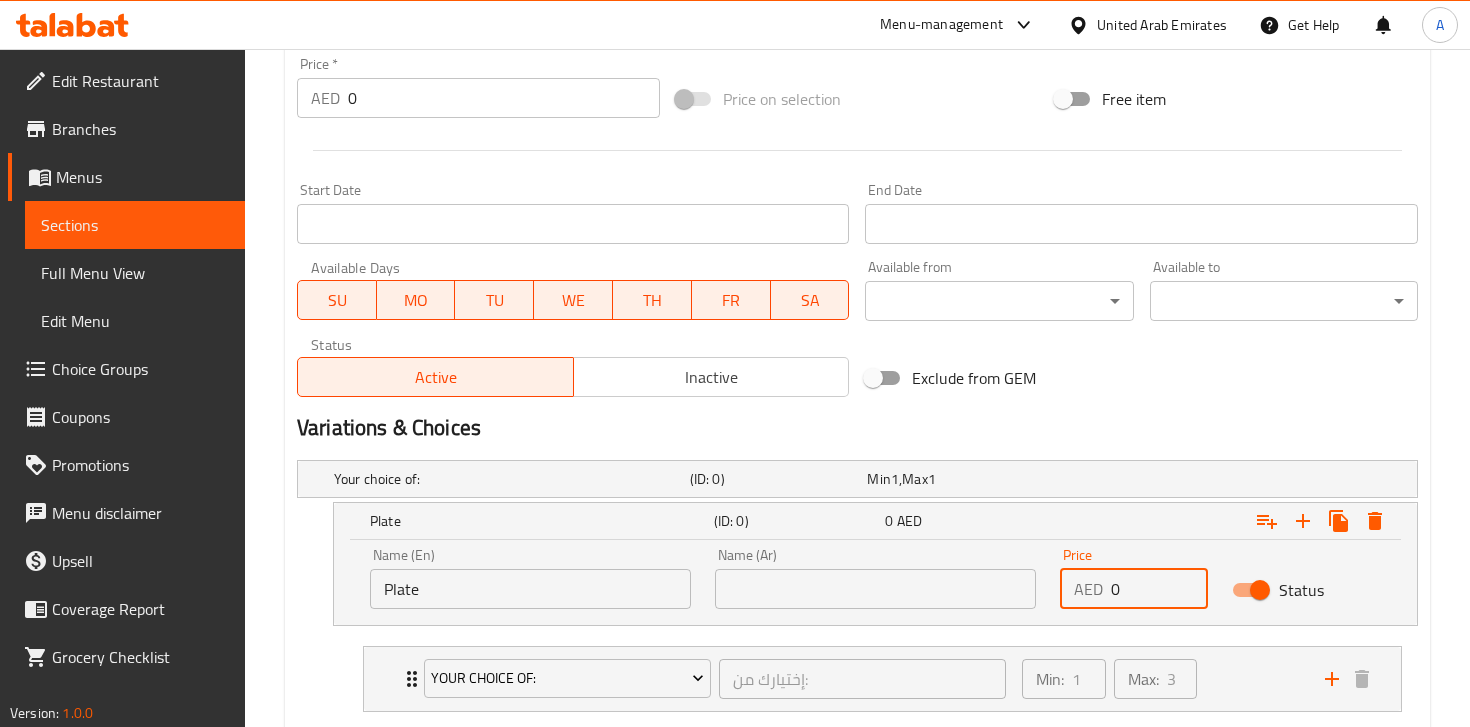 click on "0" at bounding box center (1159, 589) 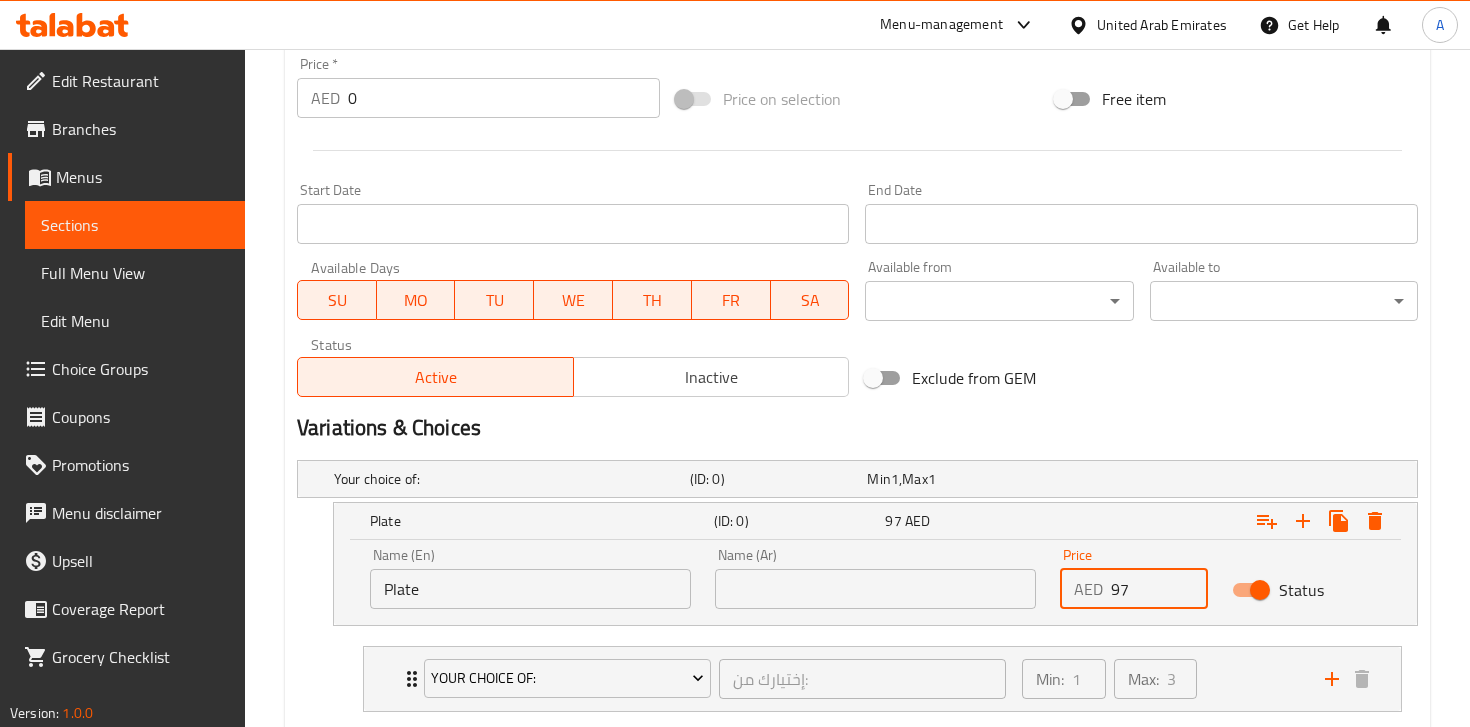 type on "97" 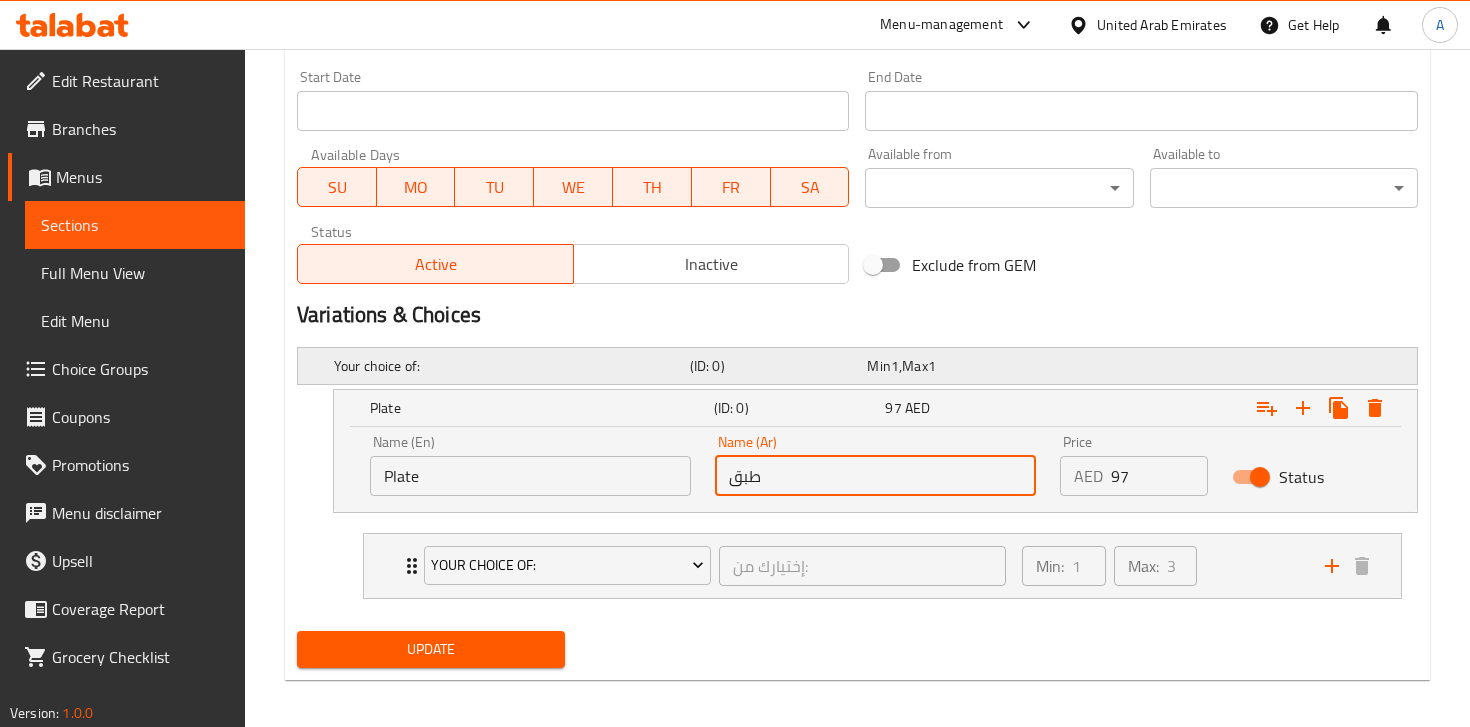 scroll, scrollTop: 869, scrollLeft: 0, axis: vertical 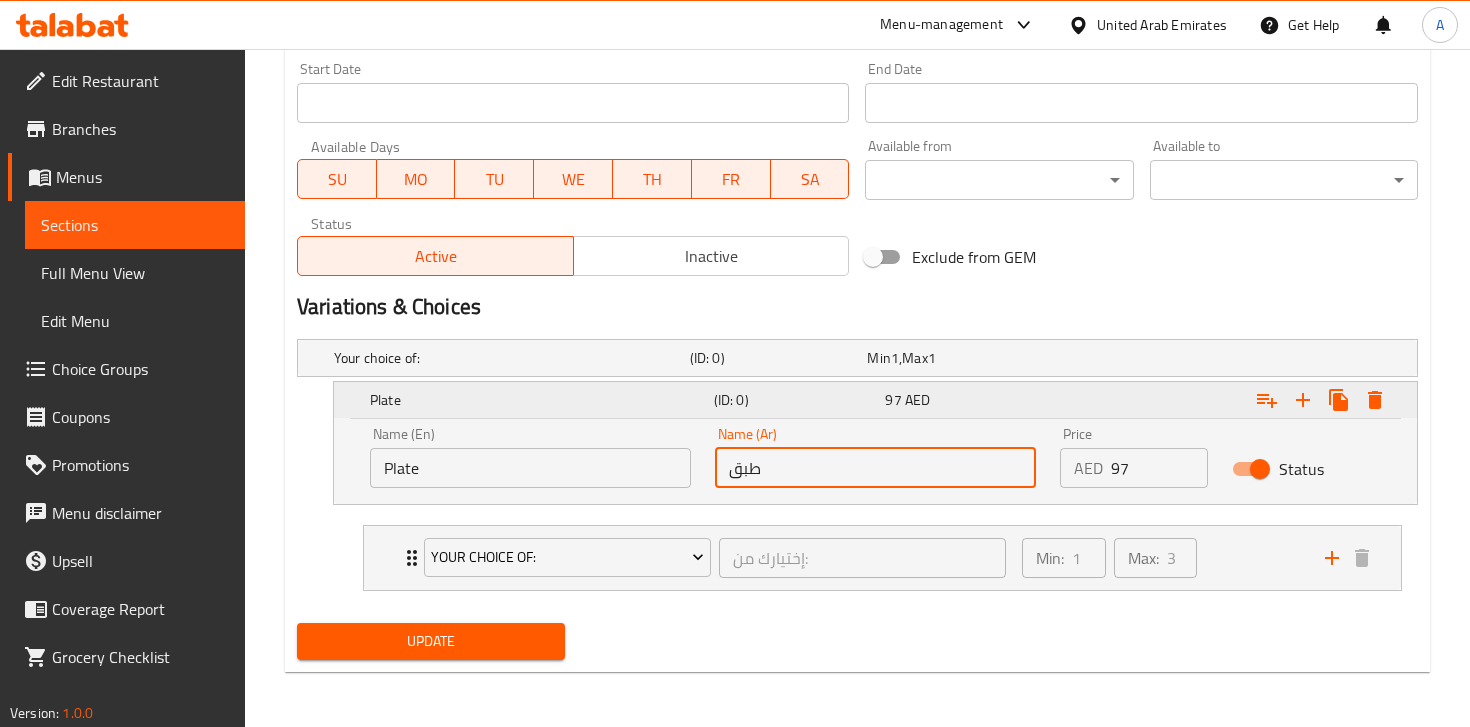 type on "طبق" 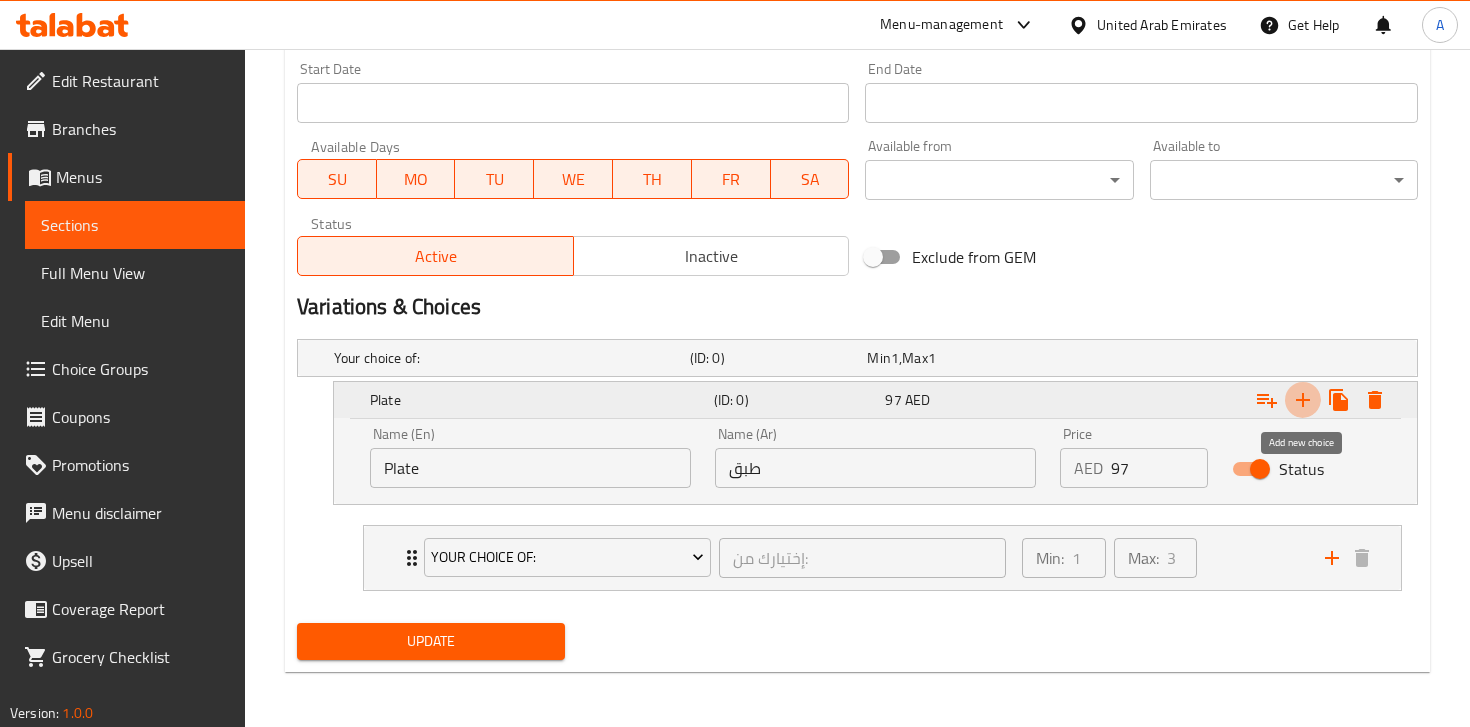 click 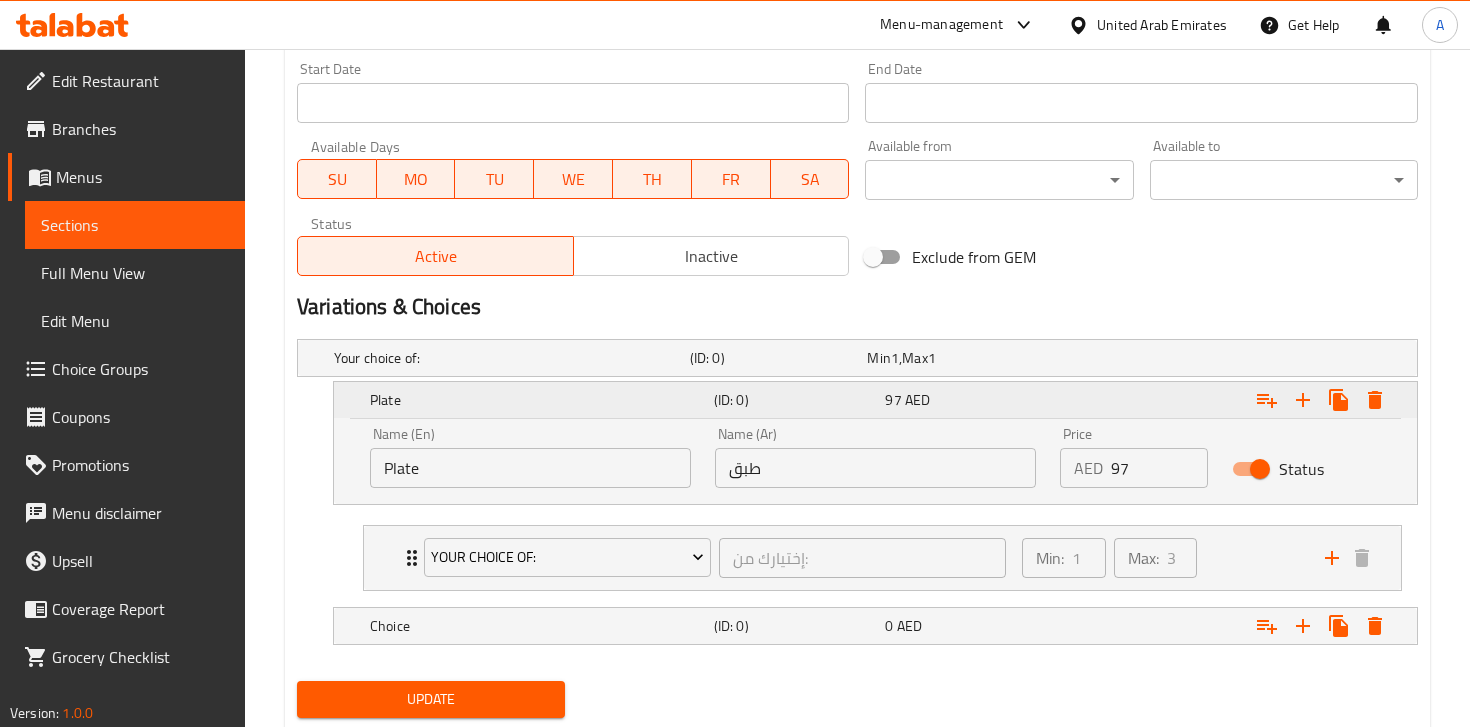 click on "Plate" at bounding box center (538, 400) 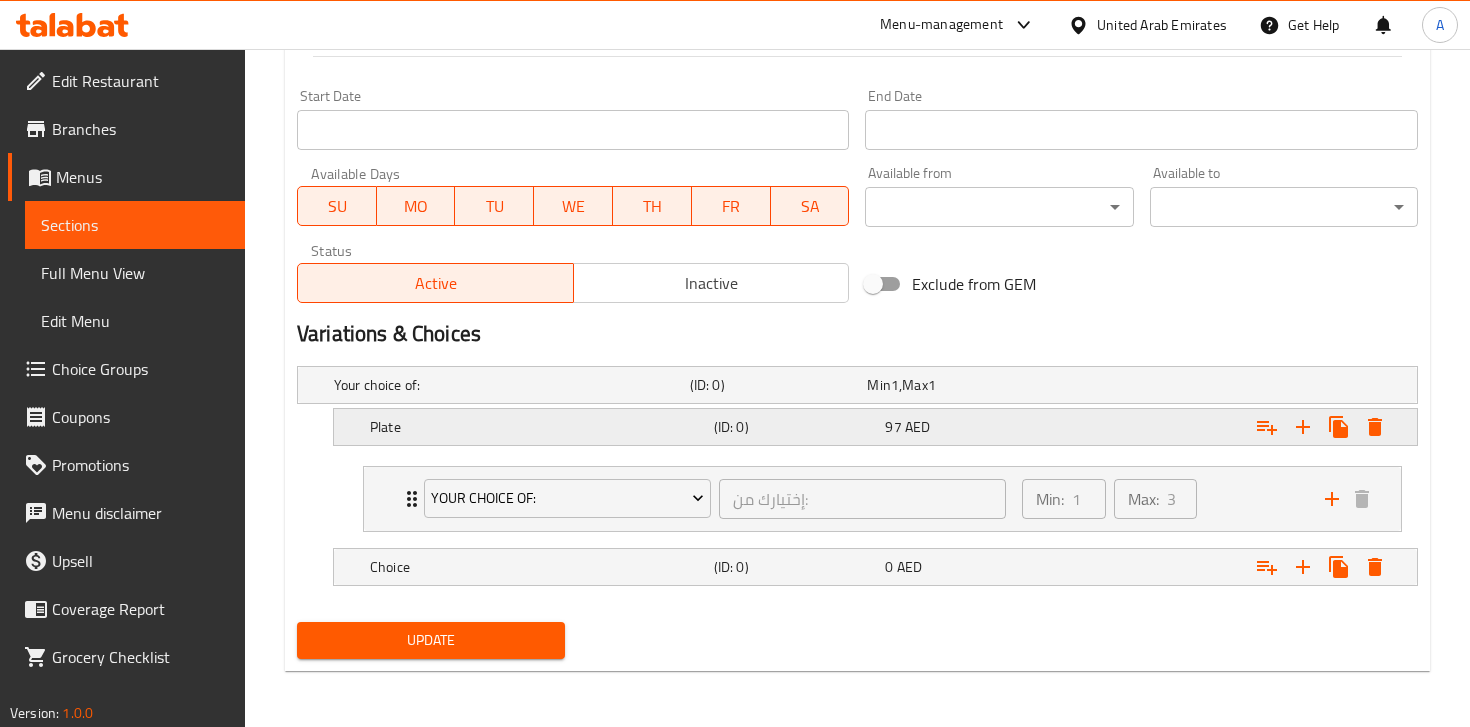 scroll, scrollTop: 841, scrollLeft: 0, axis: vertical 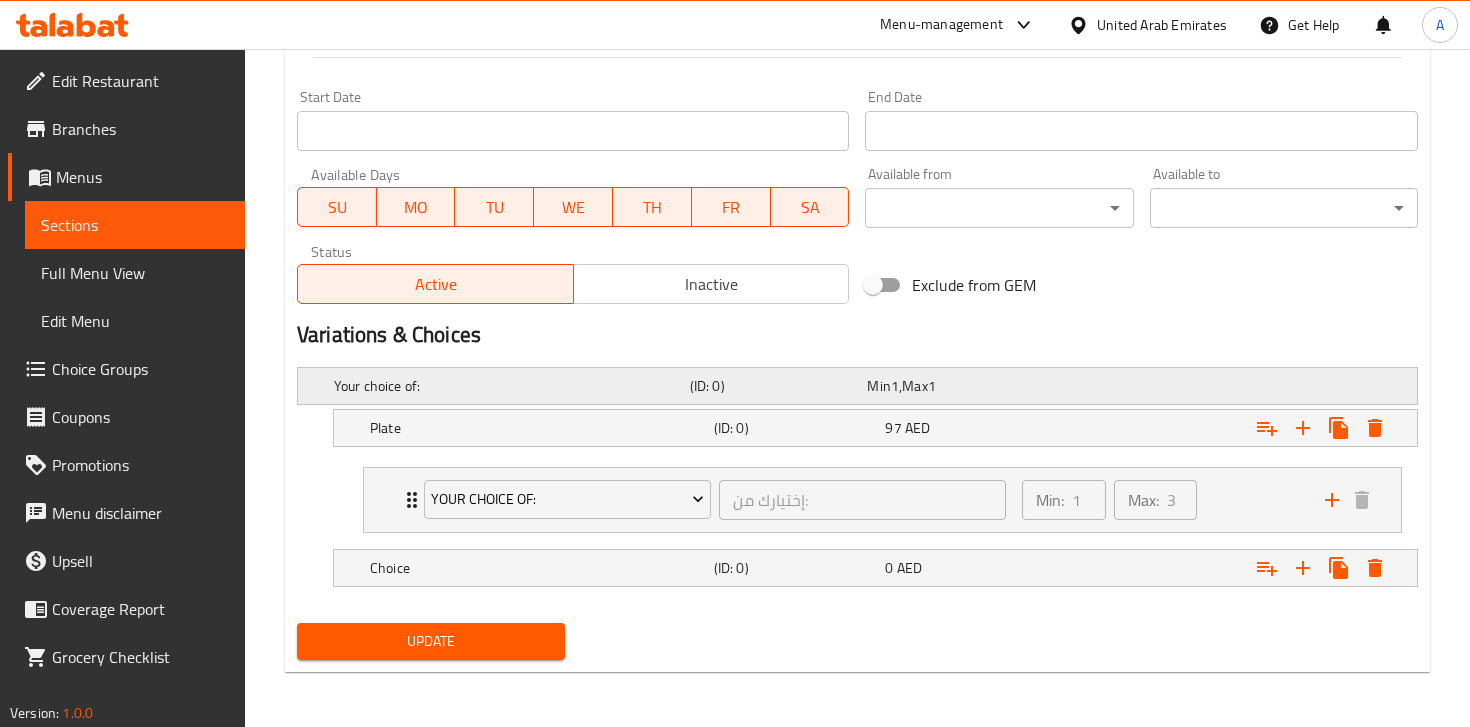 click on "Your choice of:" at bounding box center [508, 386] 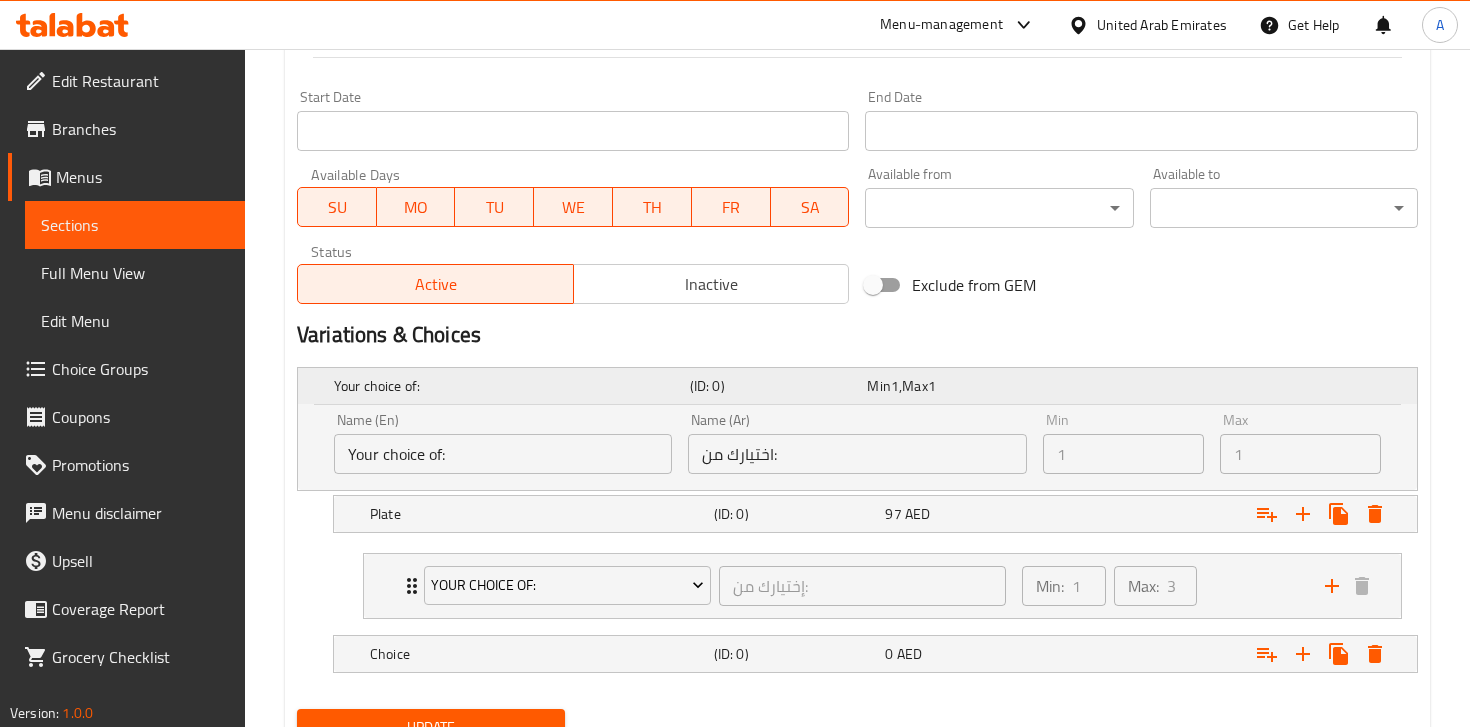 click on "Your choice of:" at bounding box center (508, 386) 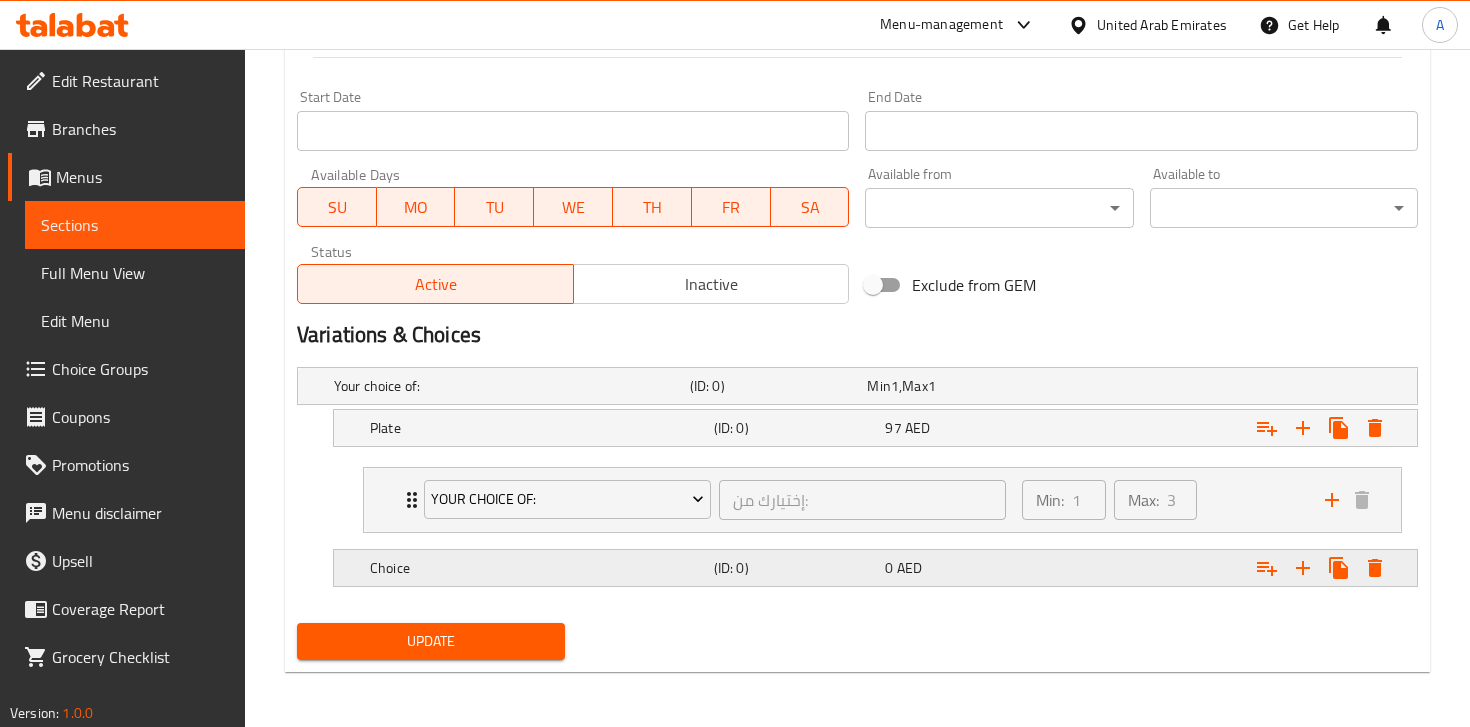 click on "Choice (ID: 0) 0   AED" at bounding box center (863, 386) 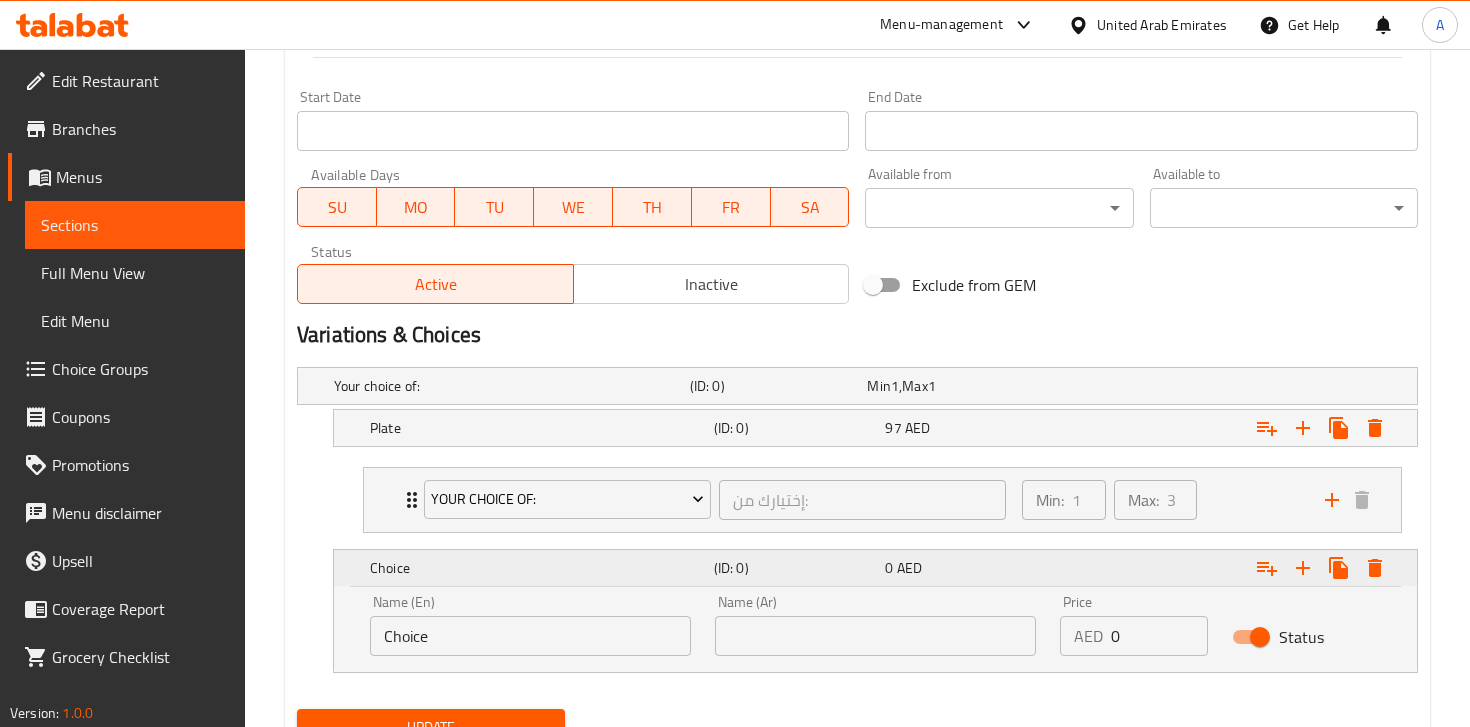 scroll, scrollTop: 927, scrollLeft: 0, axis: vertical 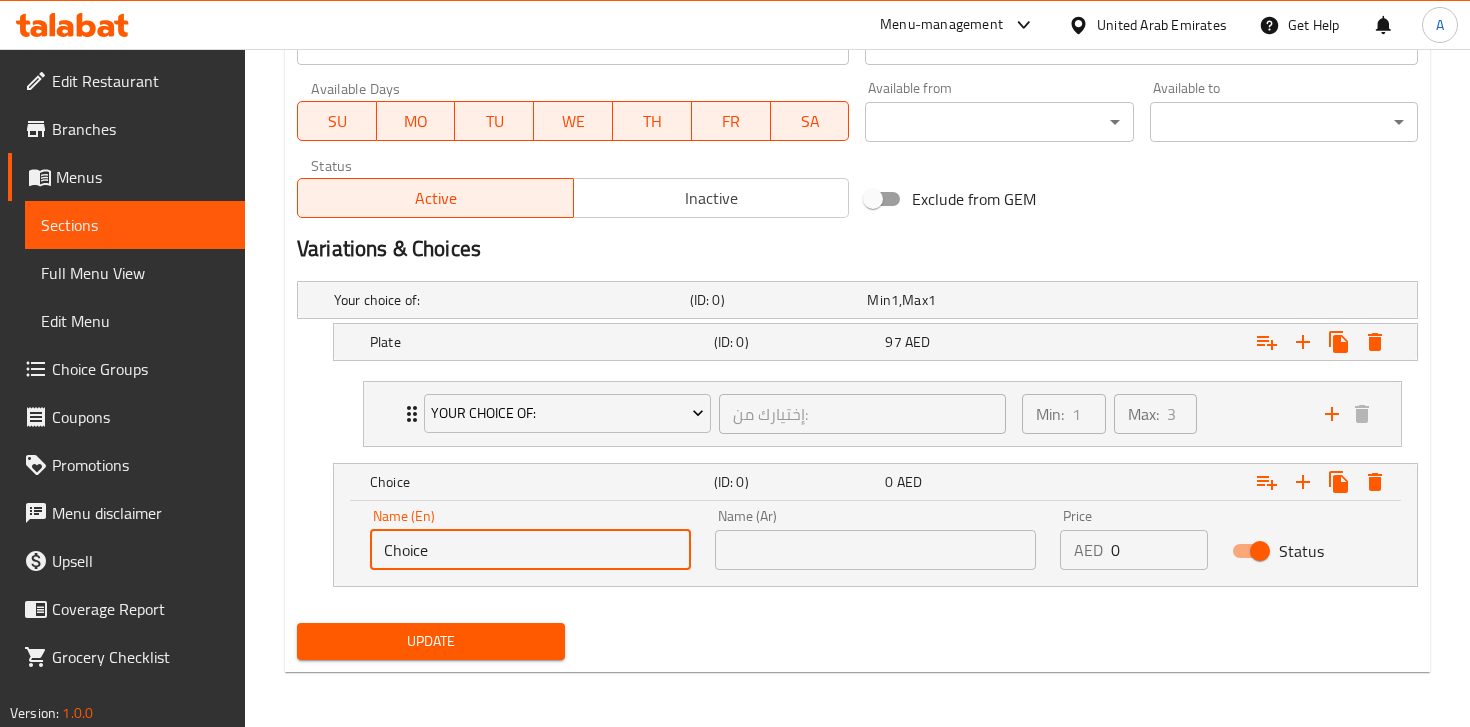click on "Choice" at bounding box center (530, 550) 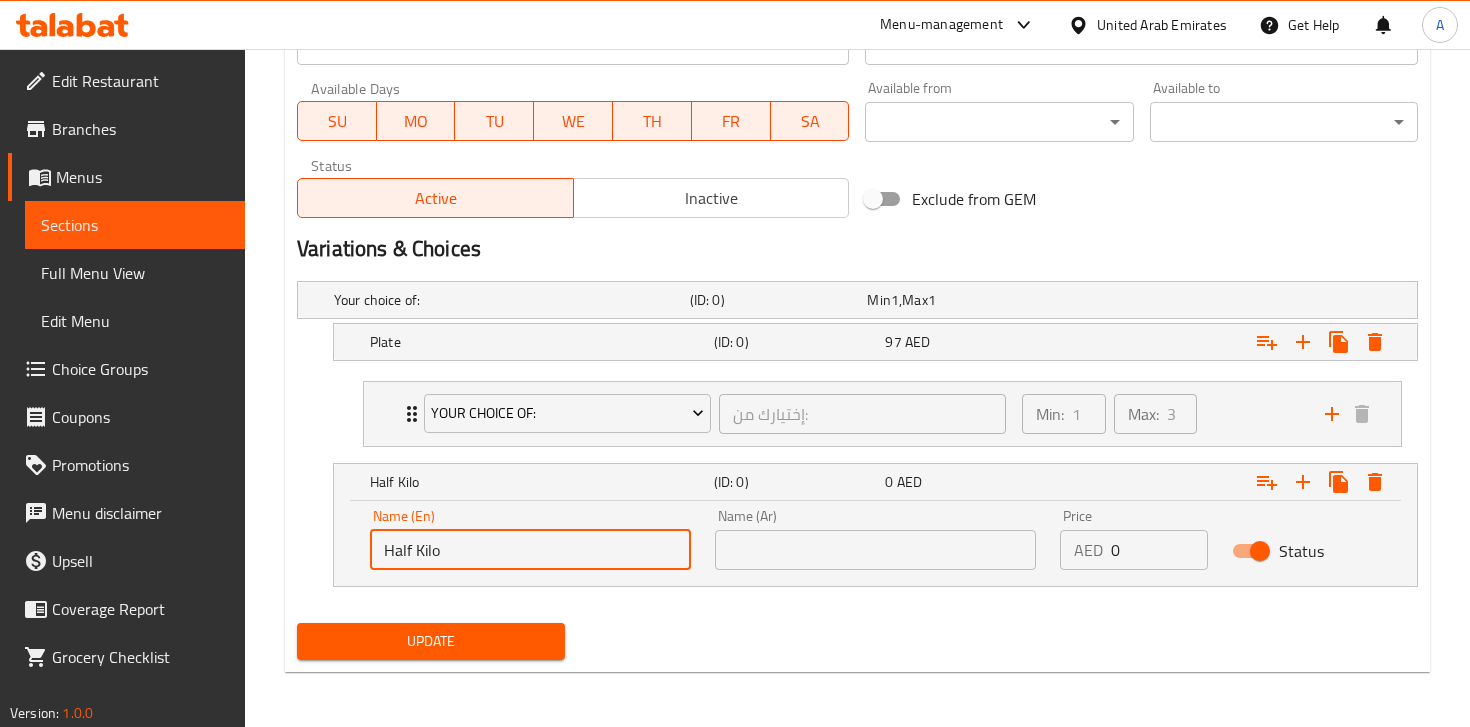 type on "Half Kilo" 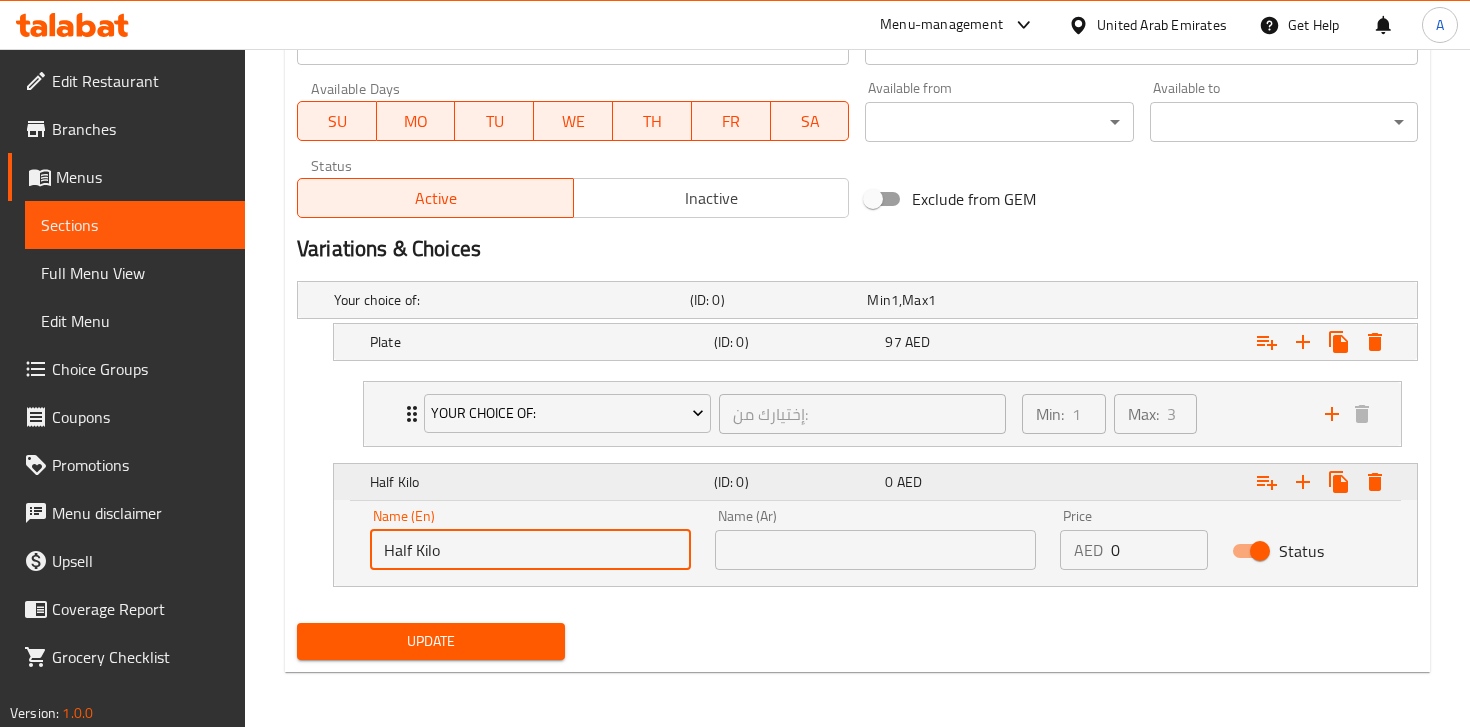 click at bounding box center (1225, 482) 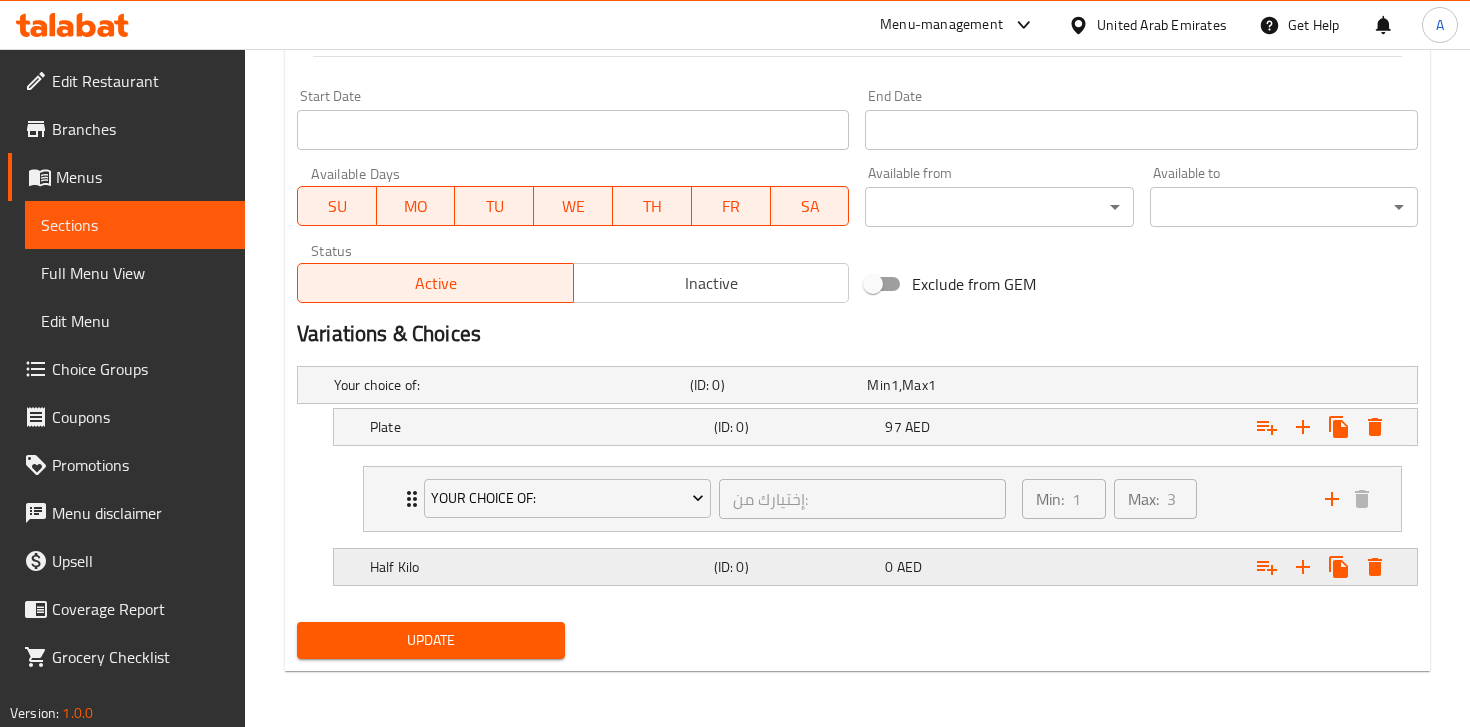 scroll, scrollTop: 841, scrollLeft: 0, axis: vertical 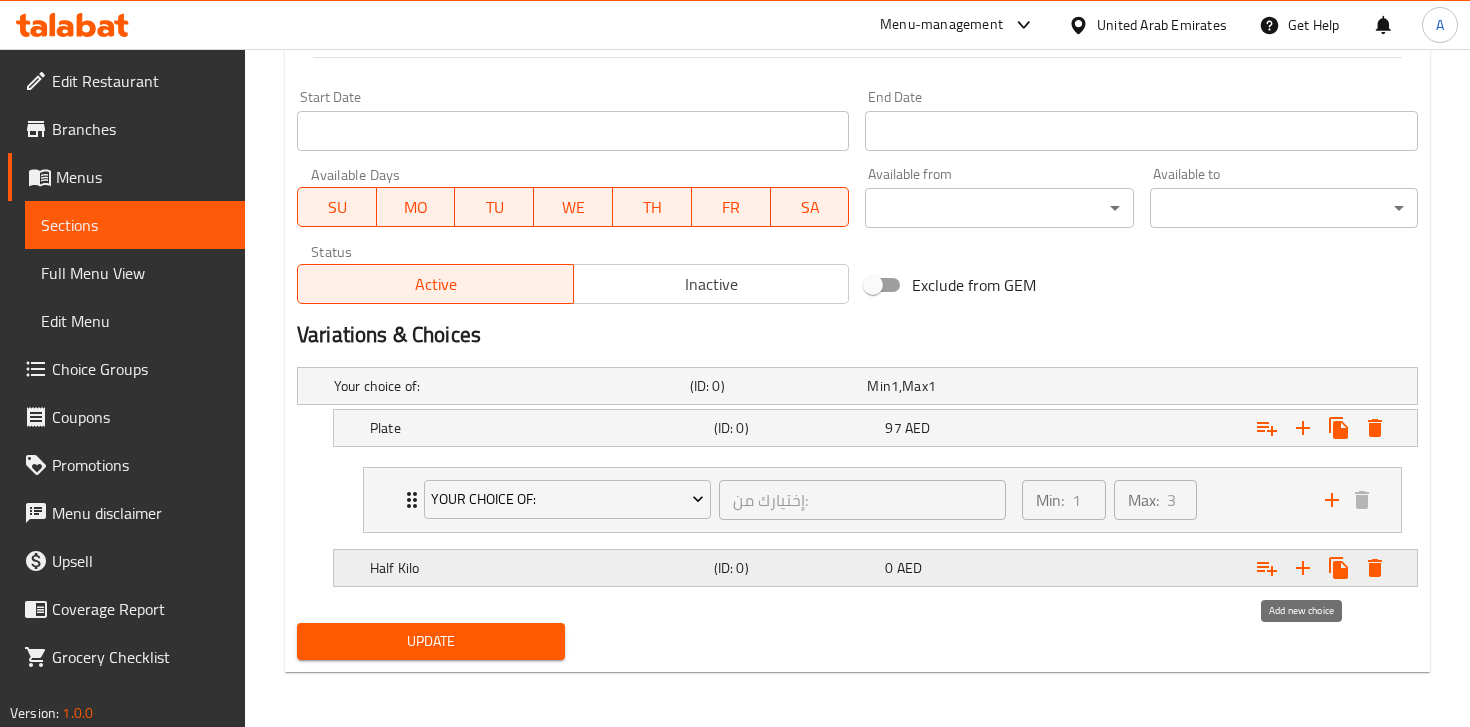 click 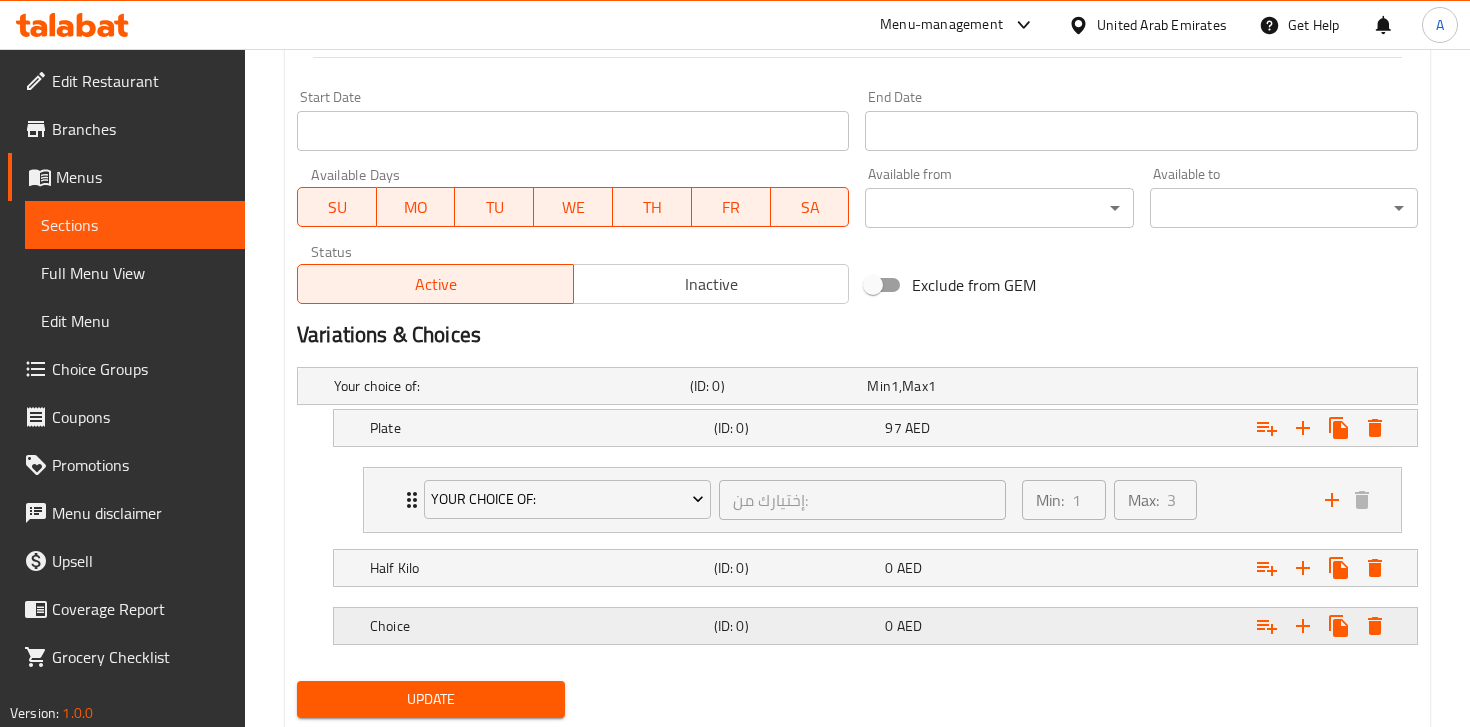 click on "AED" at bounding box center [895, 386] 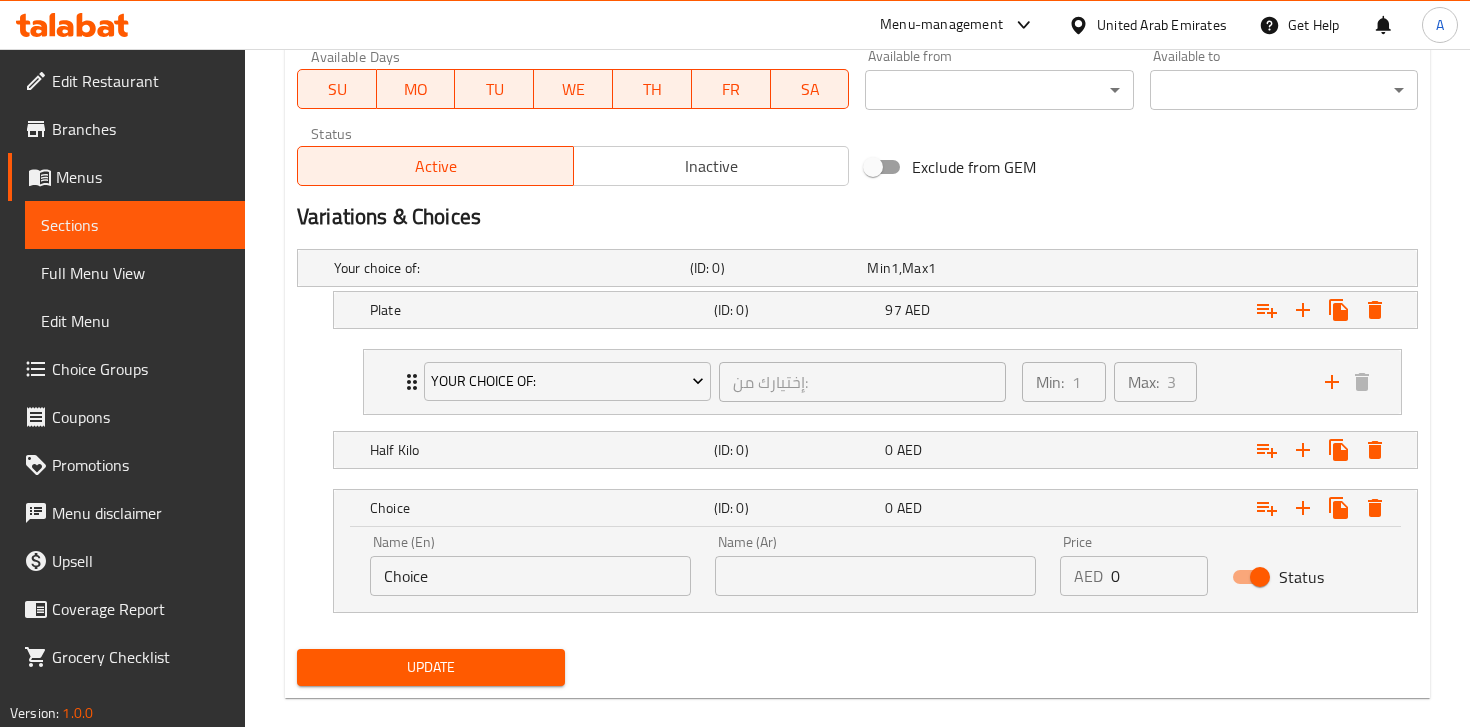 scroll, scrollTop: 985, scrollLeft: 0, axis: vertical 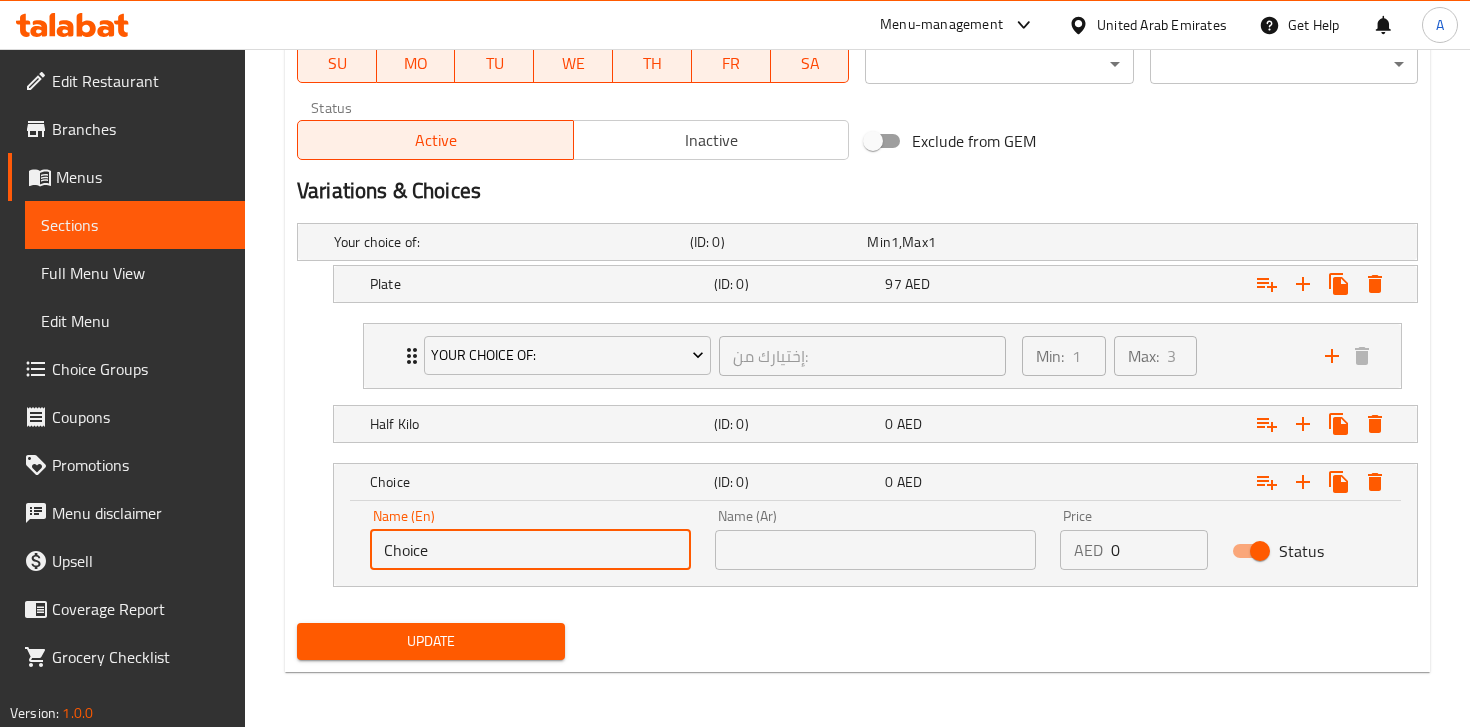 click on "Choice" at bounding box center (530, 550) 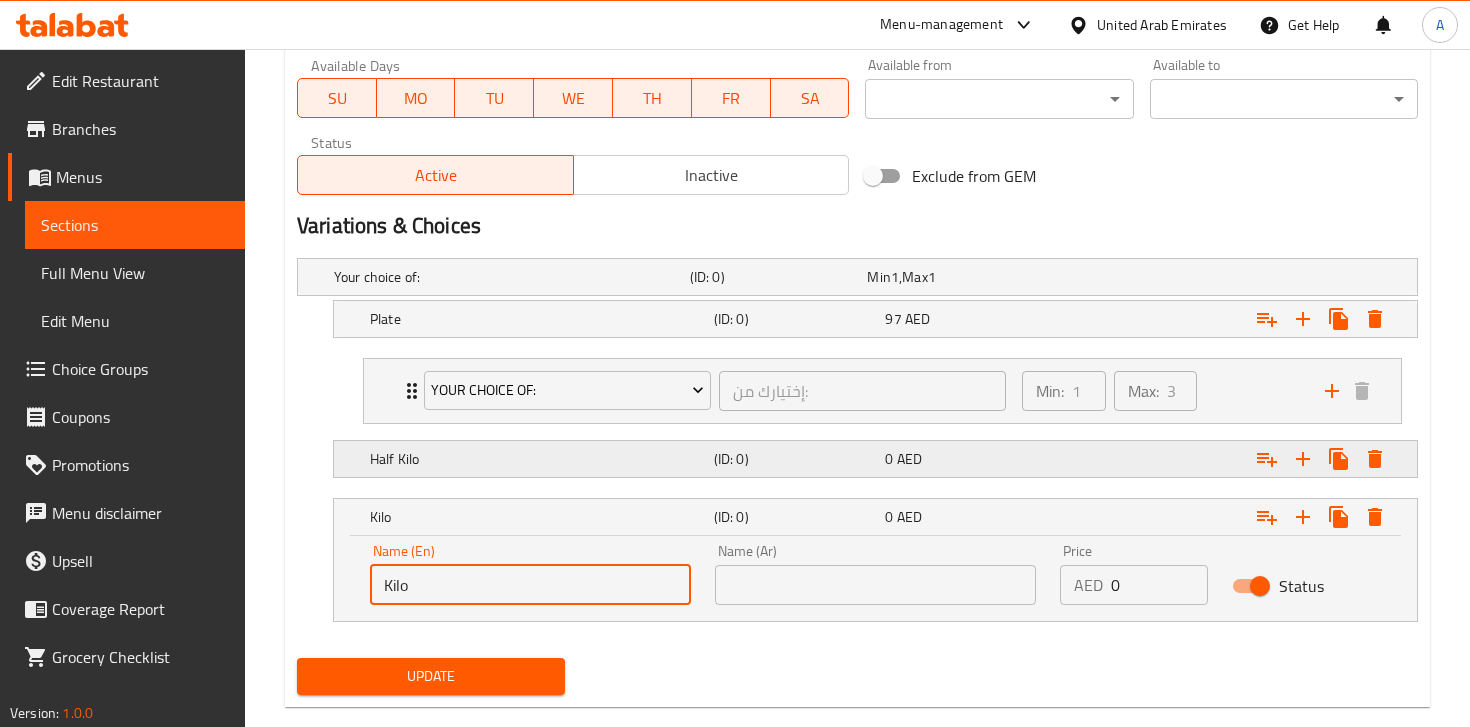scroll, scrollTop: 947, scrollLeft: 0, axis: vertical 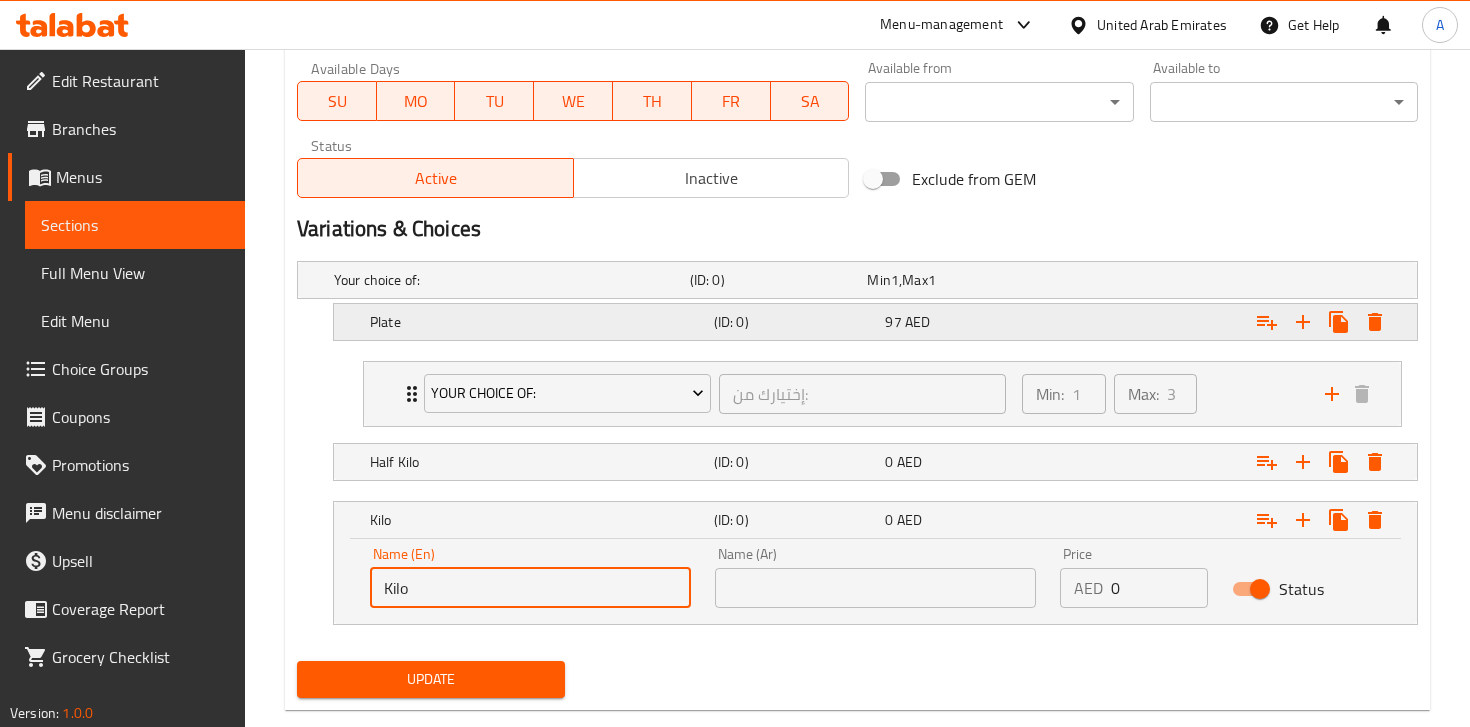 type on "Kilo" 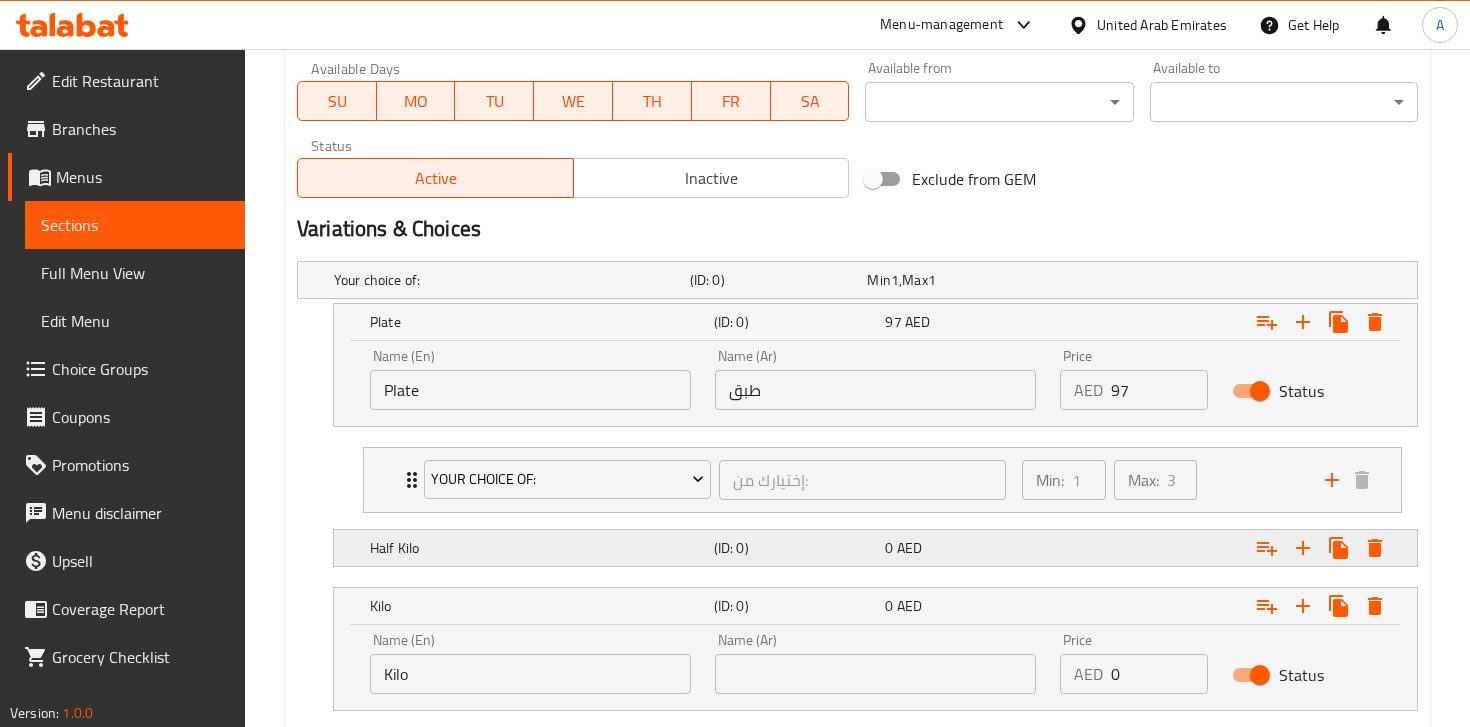 click on "Half Kilo" at bounding box center [508, 280] 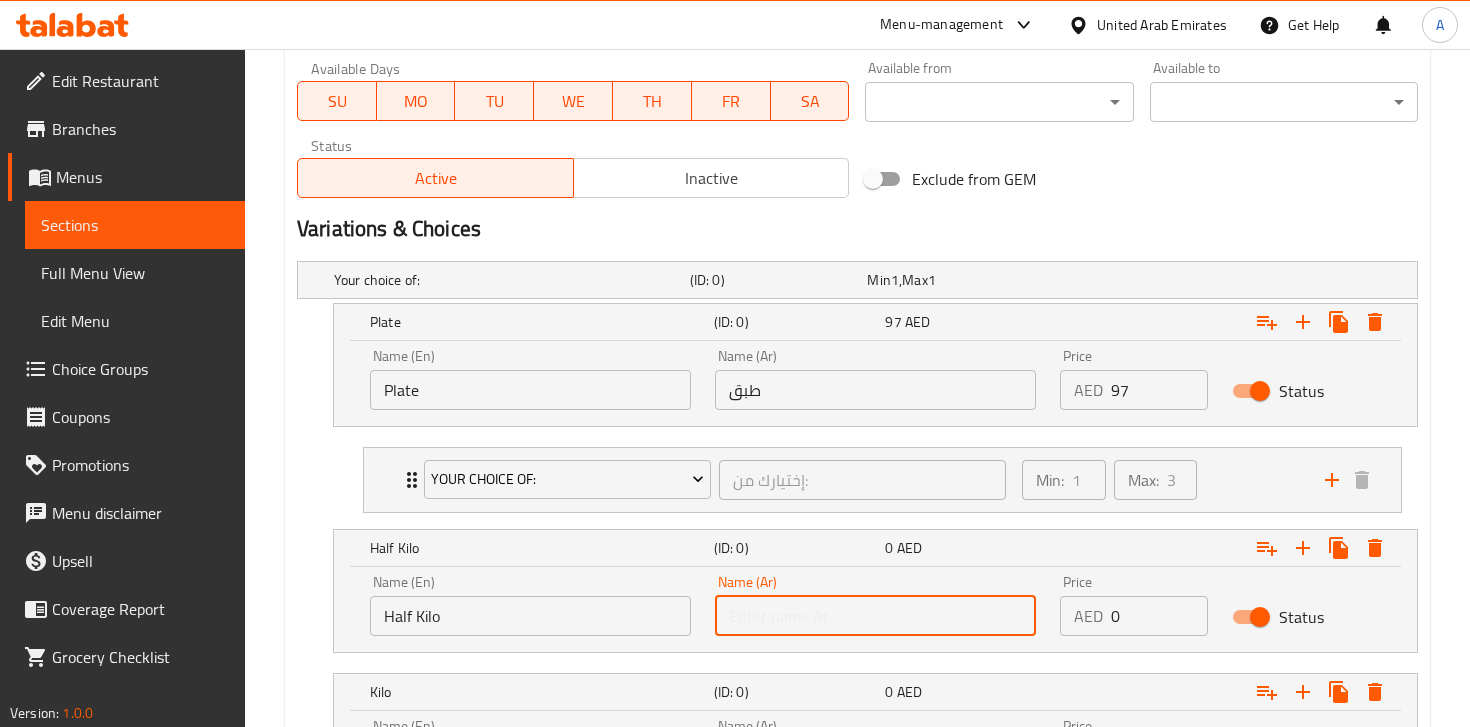 click at bounding box center (875, 616) 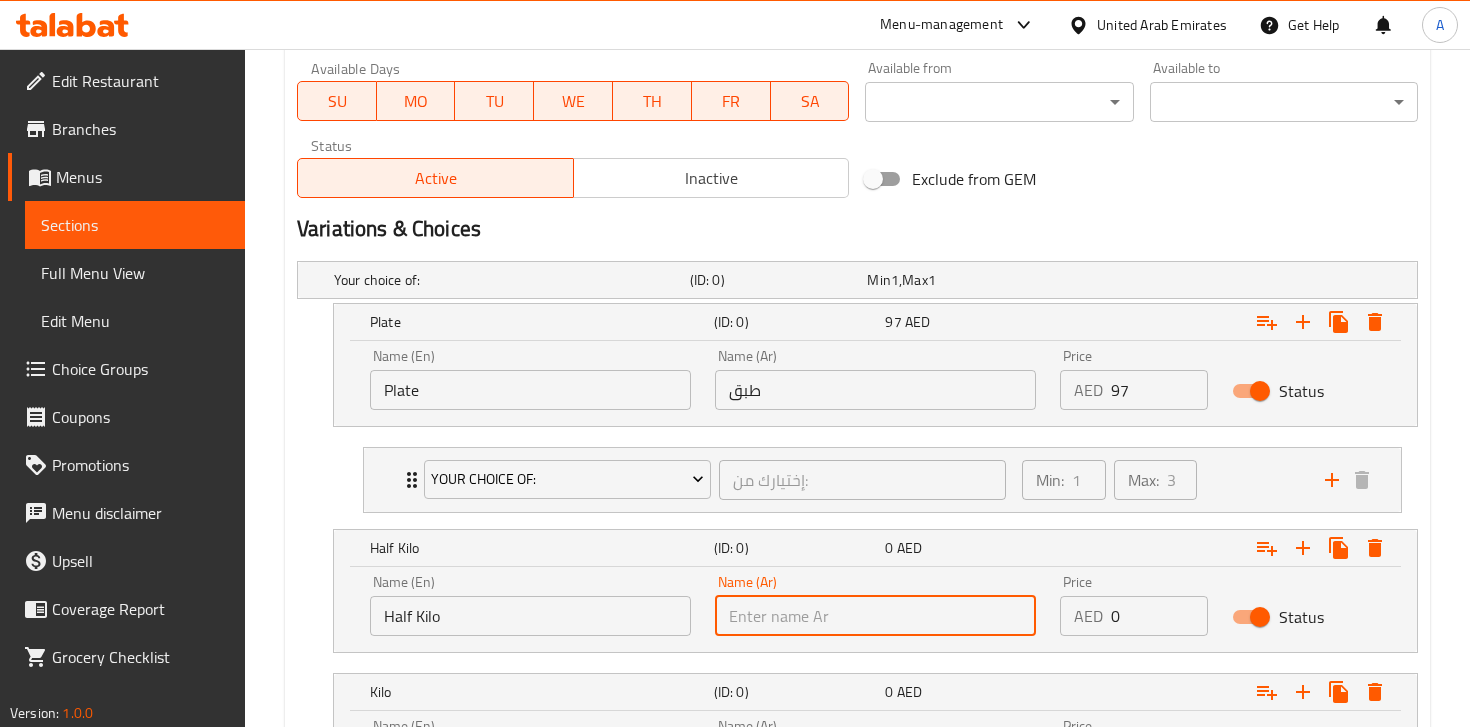 type on "k" 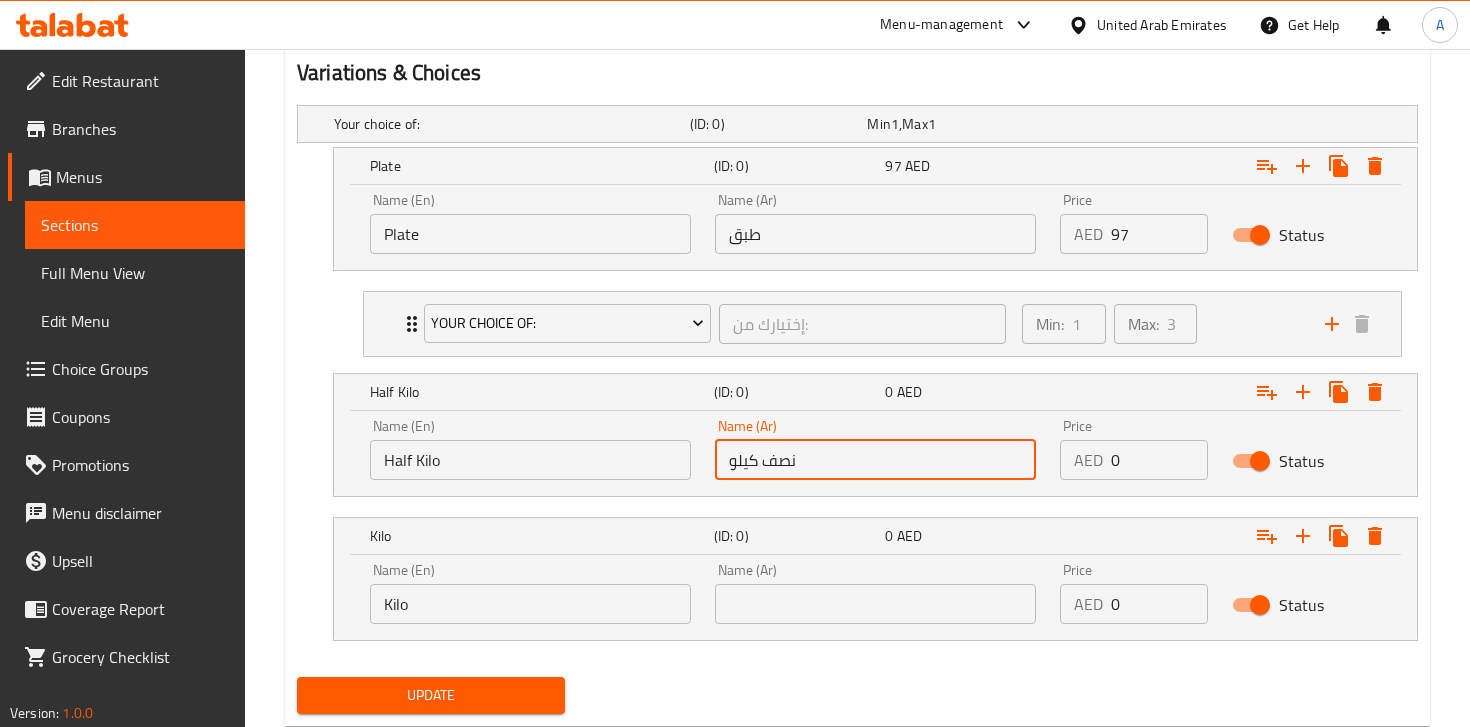 scroll, scrollTop: 1157, scrollLeft: 0, axis: vertical 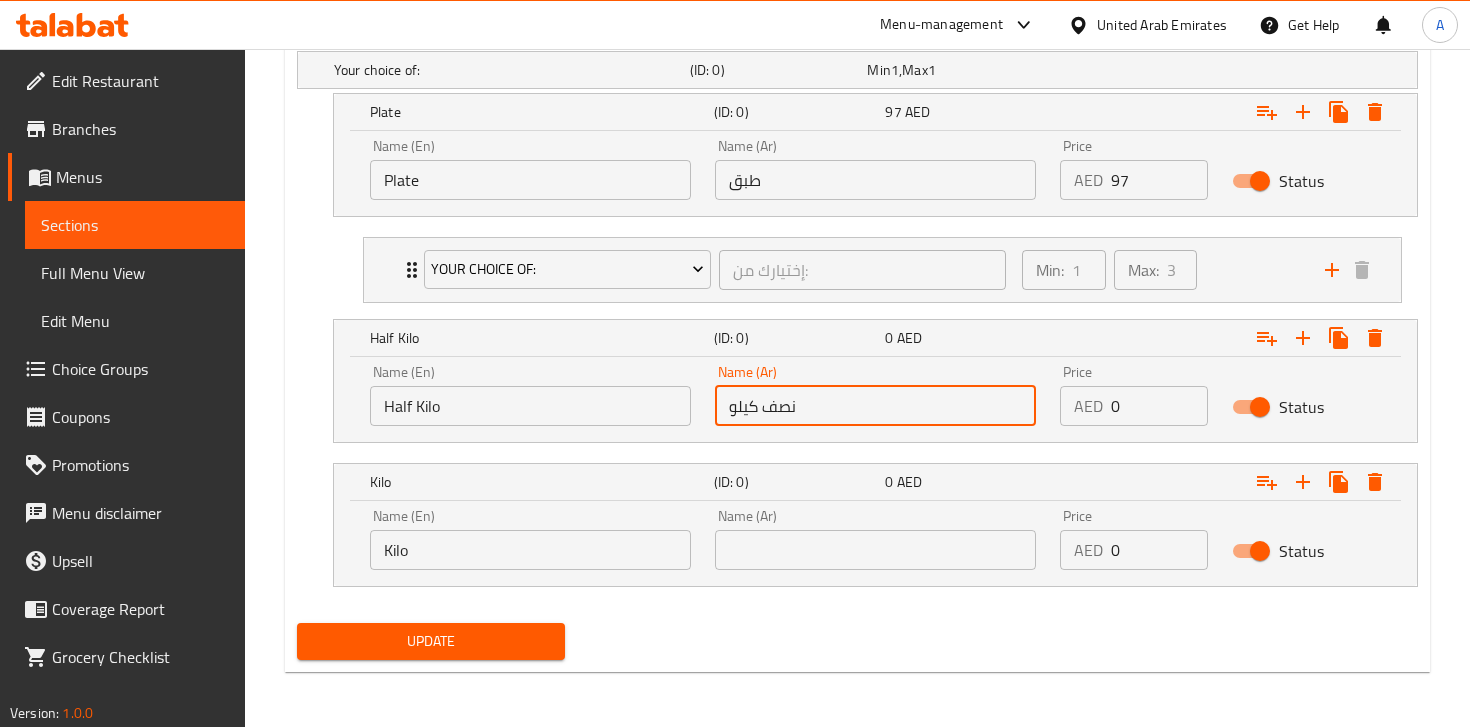 type on "نصف كيلو" 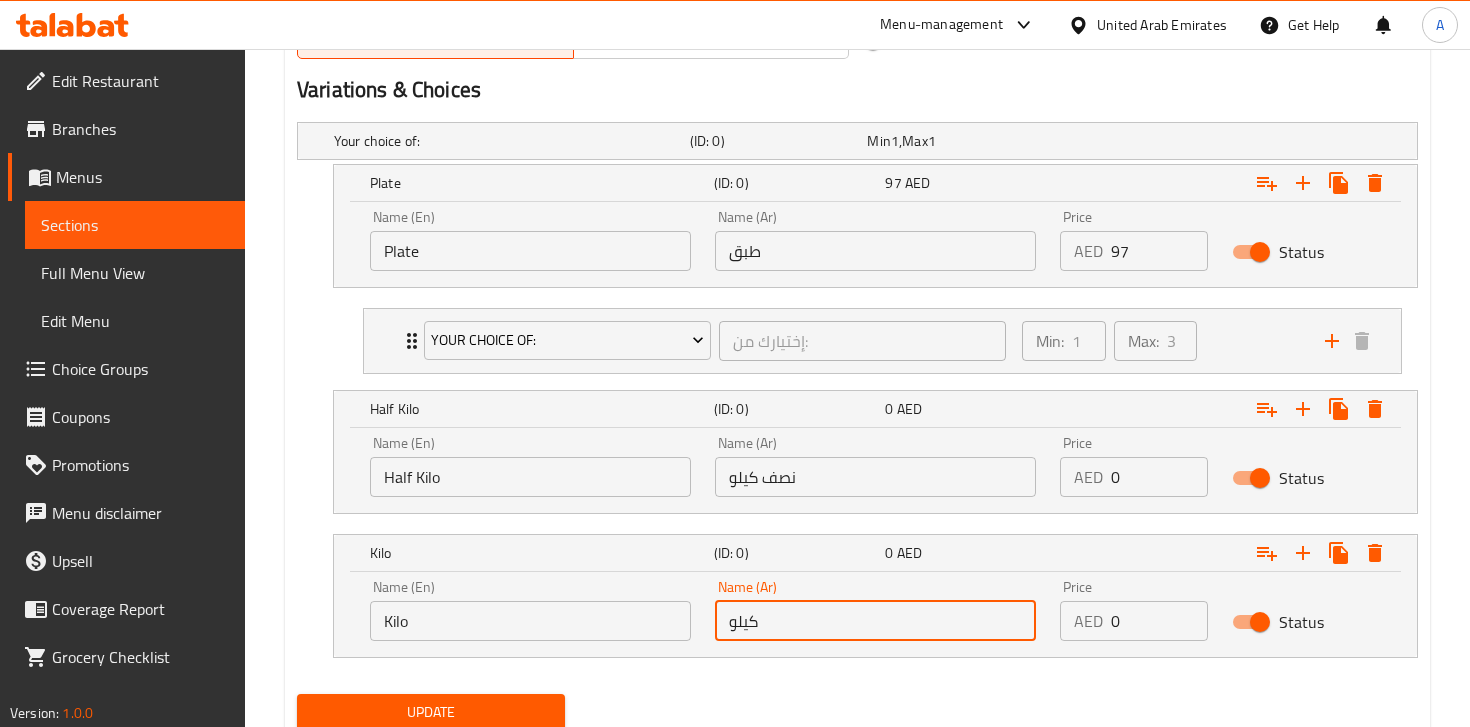 scroll, scrollTop: 1059, scrollLeft: 0, axis: vertical 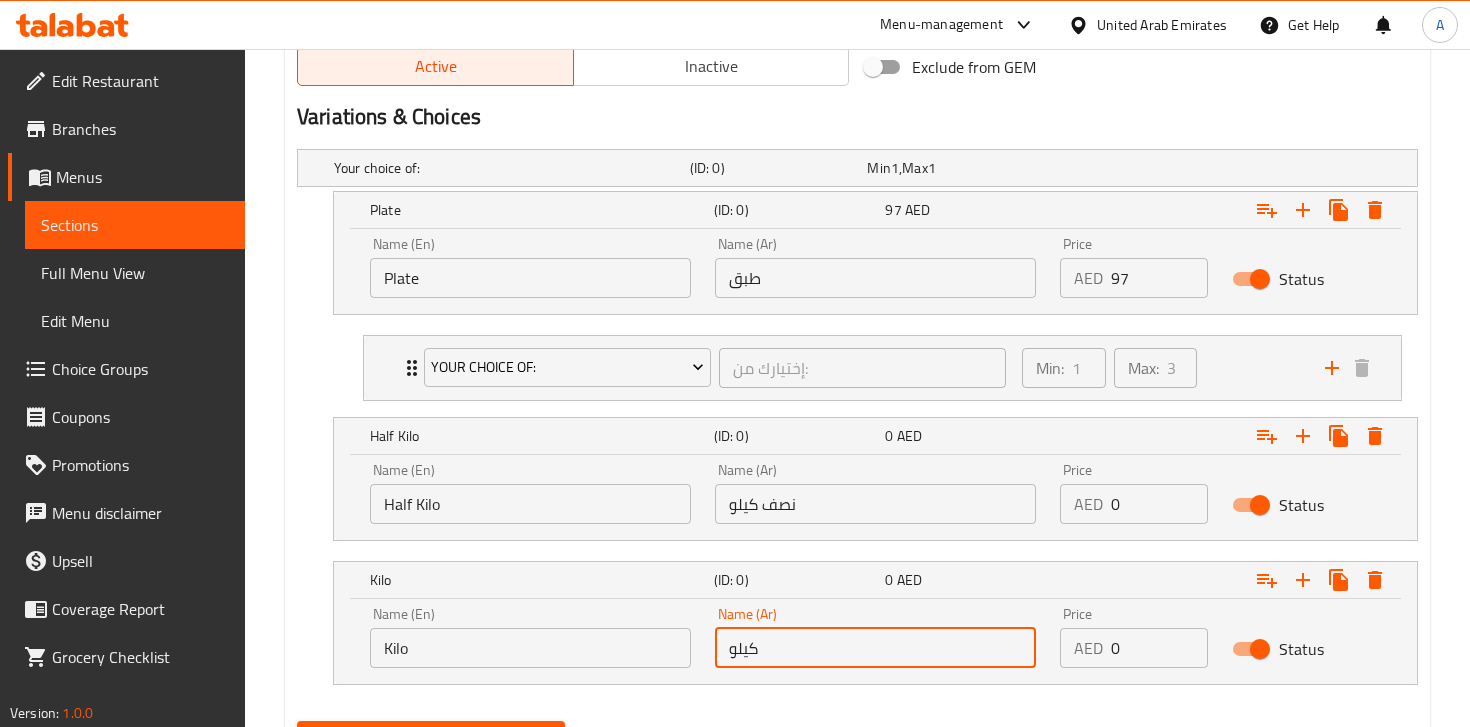 type on "كيلو" 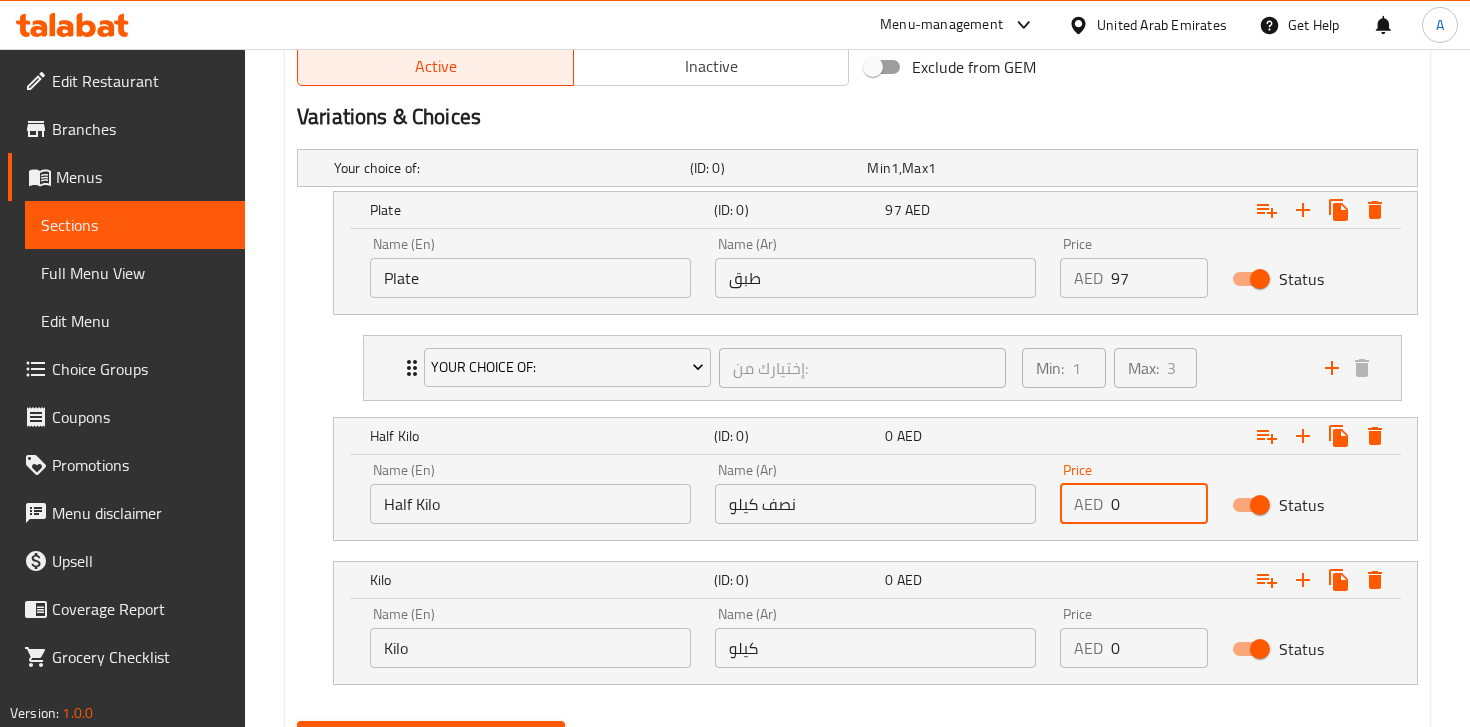click on "0" at bounding box center [1159, 504] 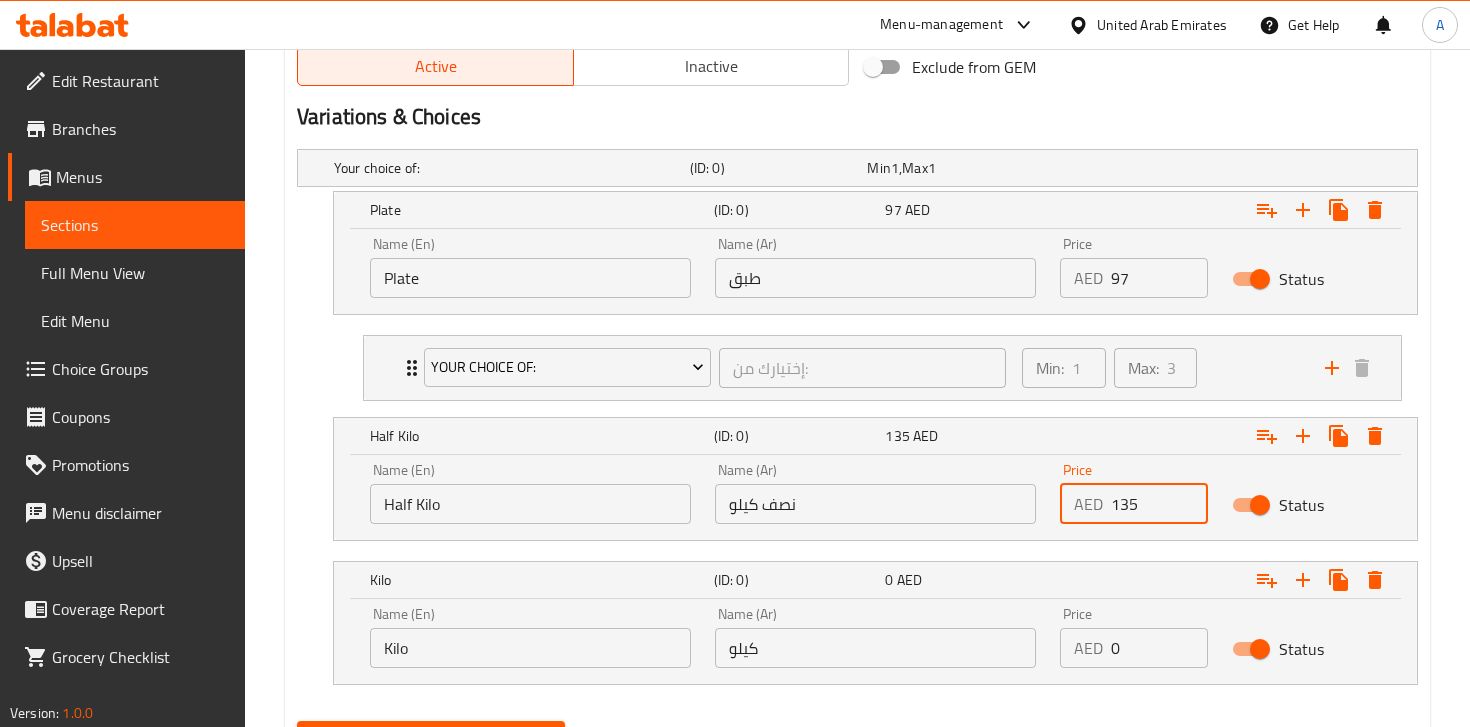 type on "135" 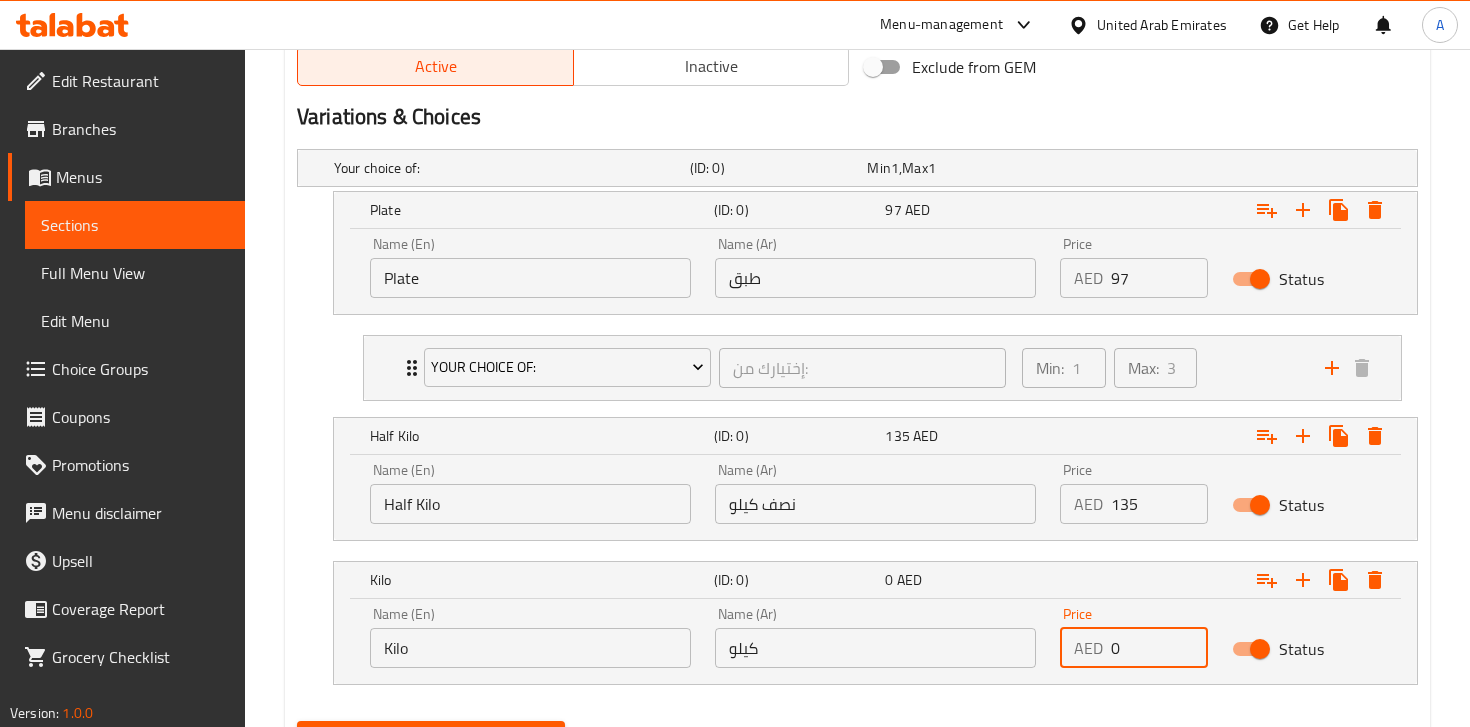 click on "0" at bounding box center (1159, 648) 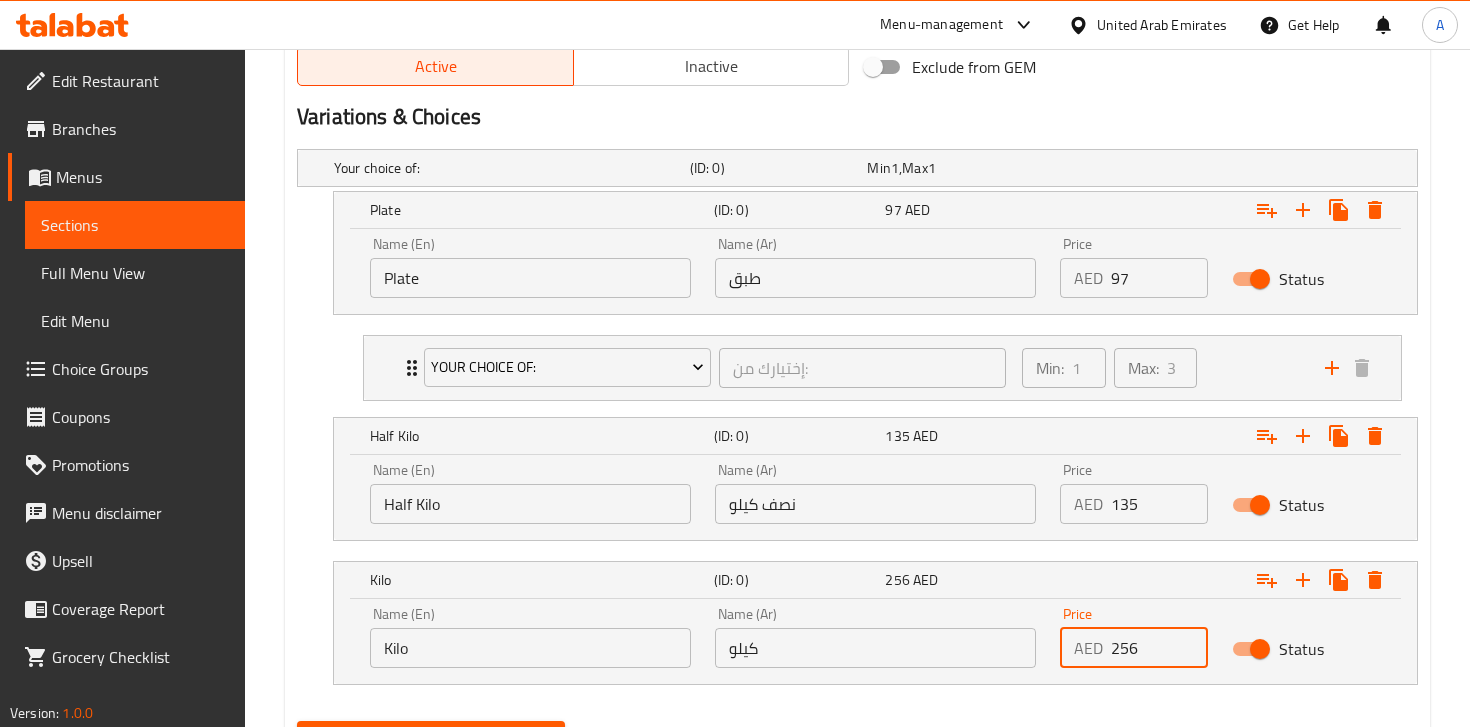 type on "256" 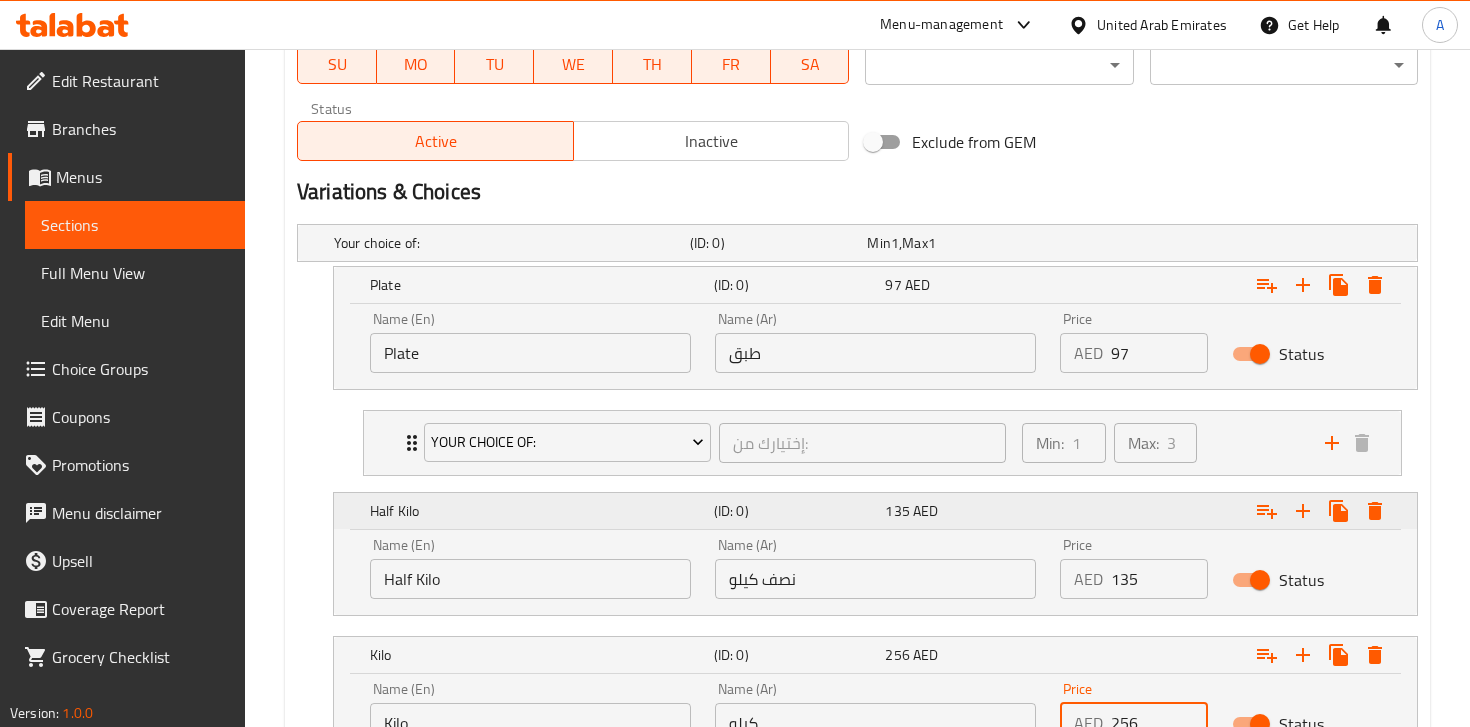 scroll, scrollTop: 1157, scrollLeft: 0, axis: vertical 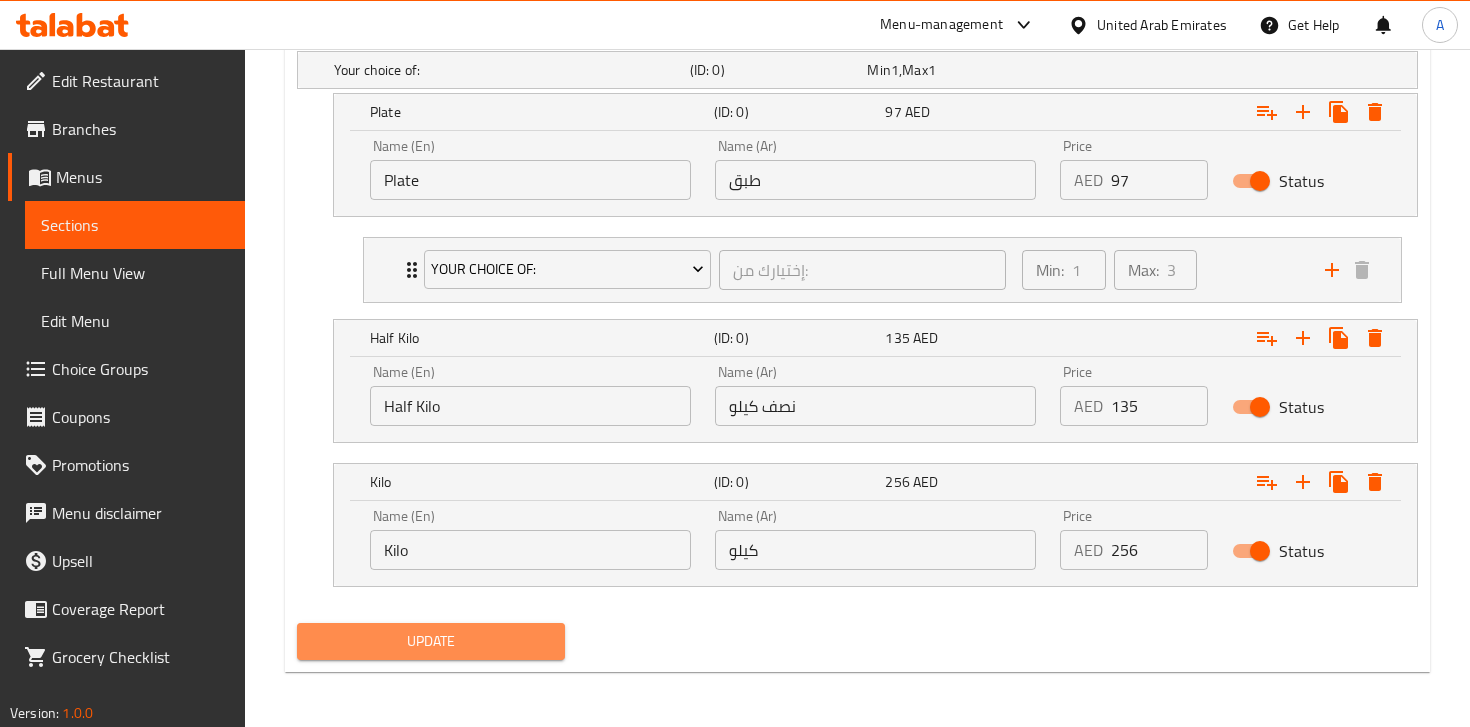 click on "Update" at bounding box center (431, 641) 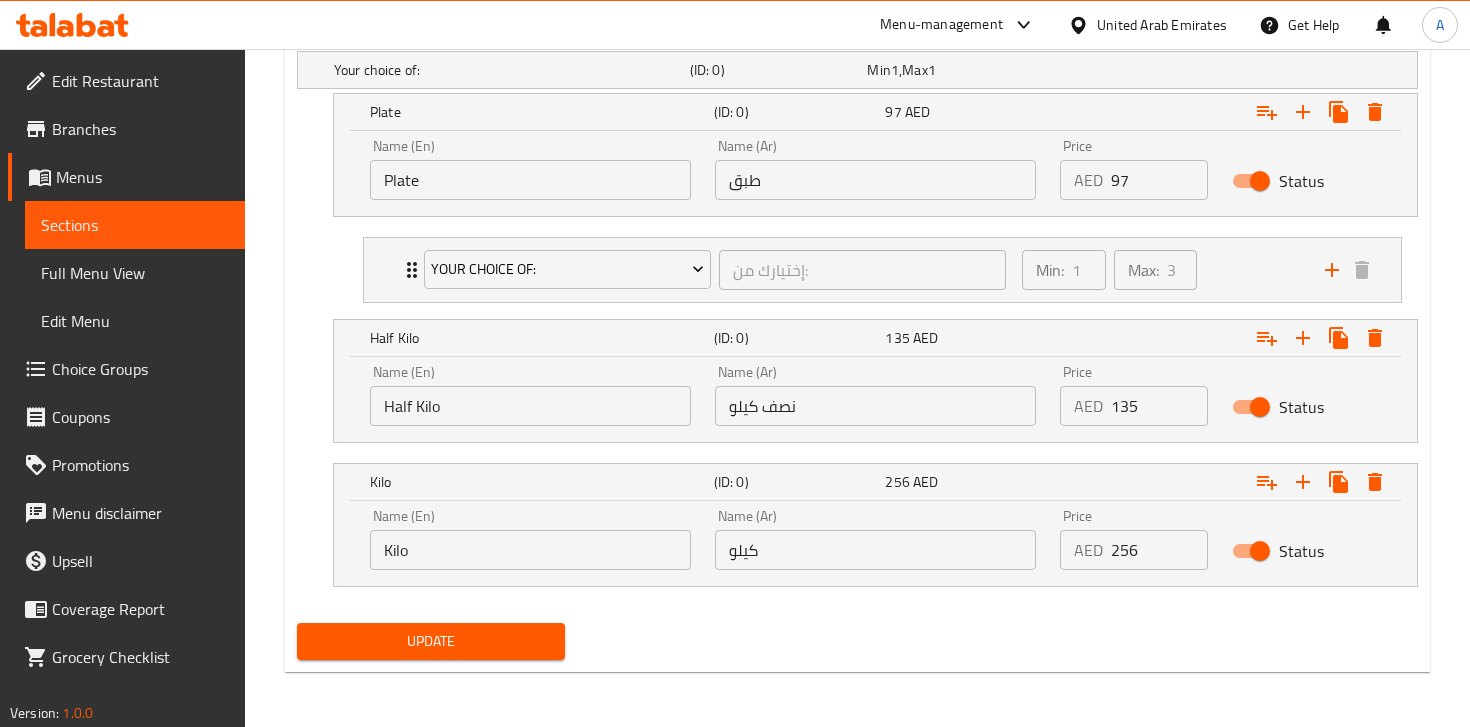 click on "Update" at bounding box center (431, 641) 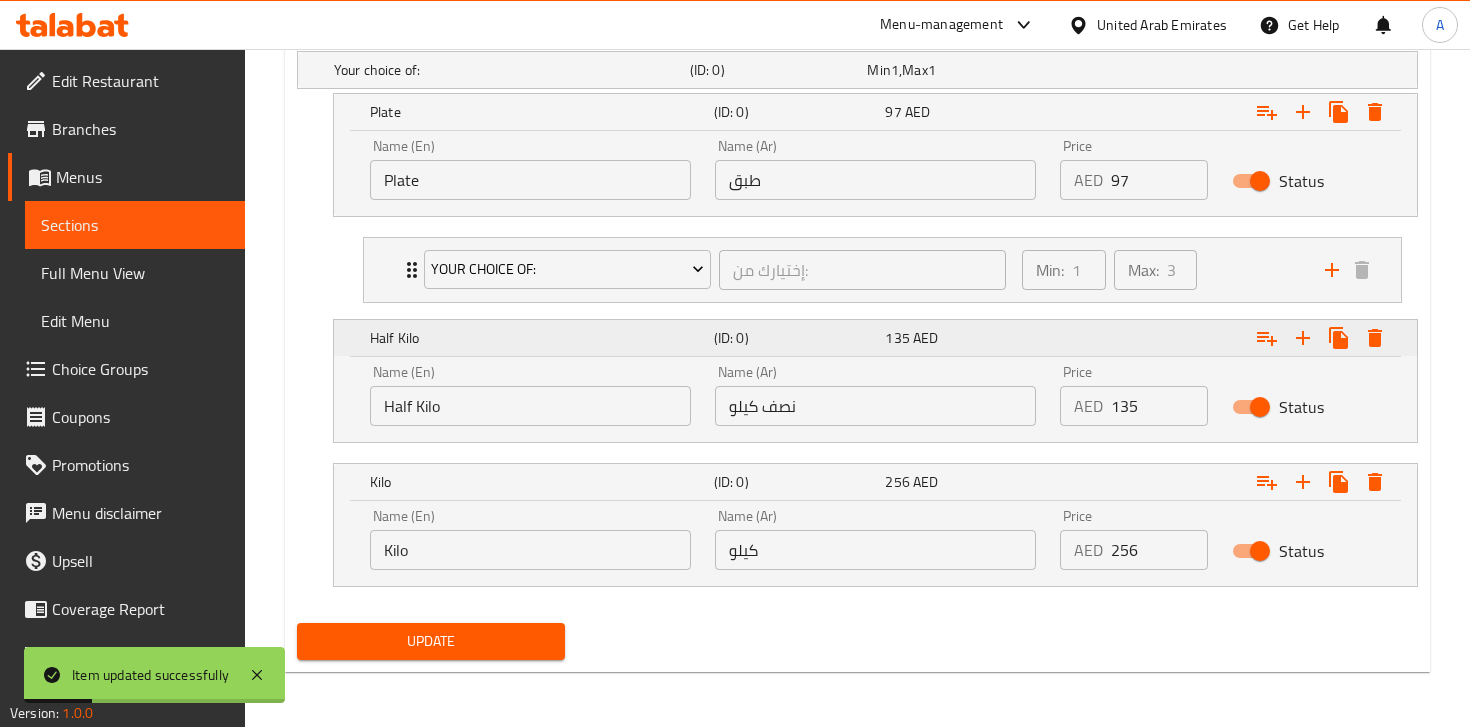 scroll, scrollTop: 0, scrollLeft: 0, axis: both 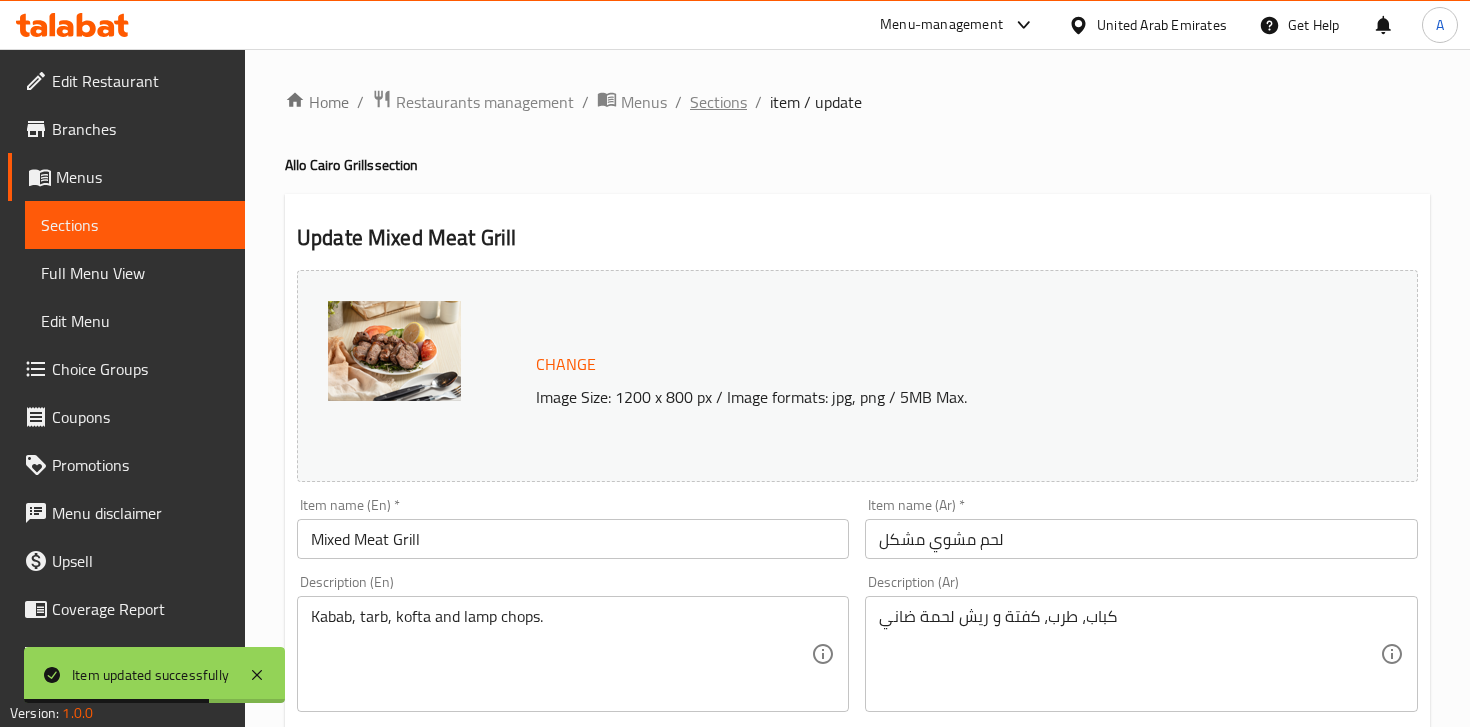 click on "Sections" at bounding box center (718, 102) 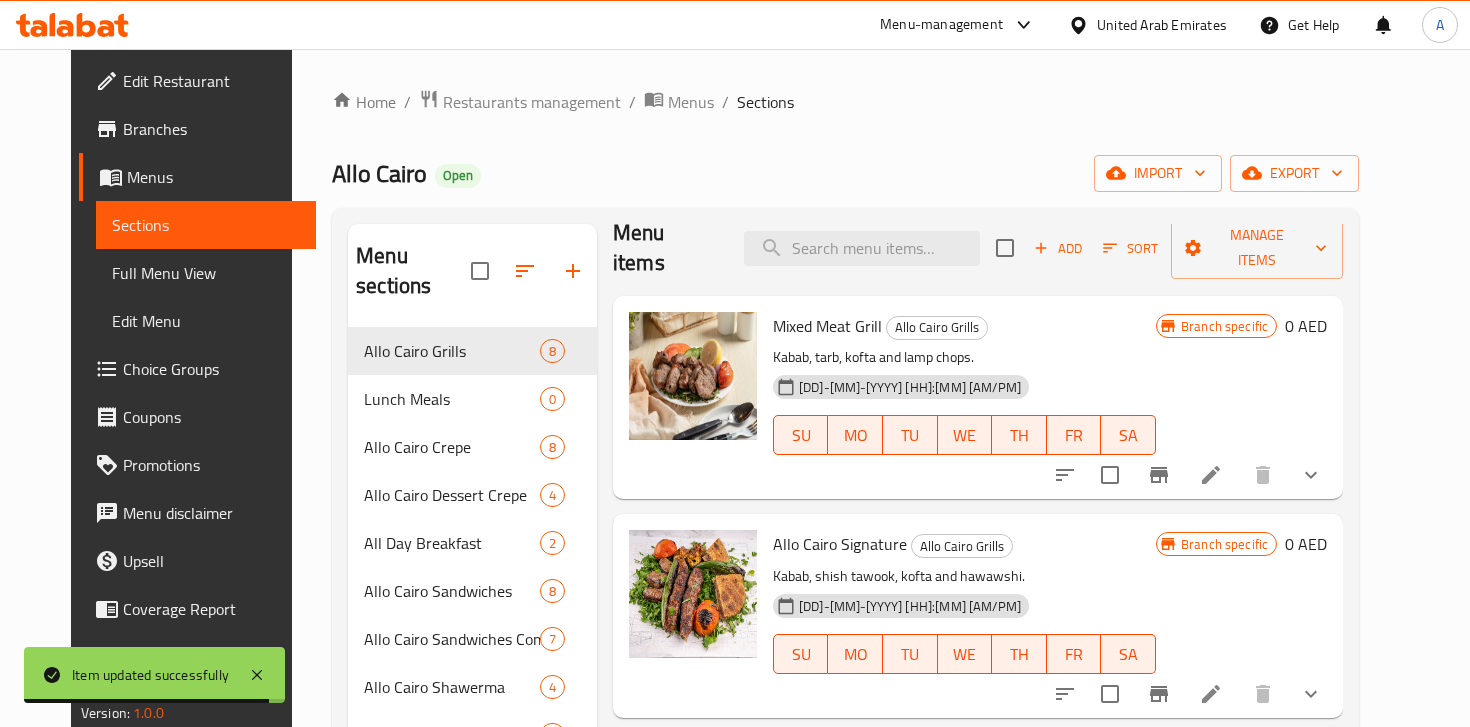scroll, scrollTop: 43, scrollLeft: 0, axis: vertical 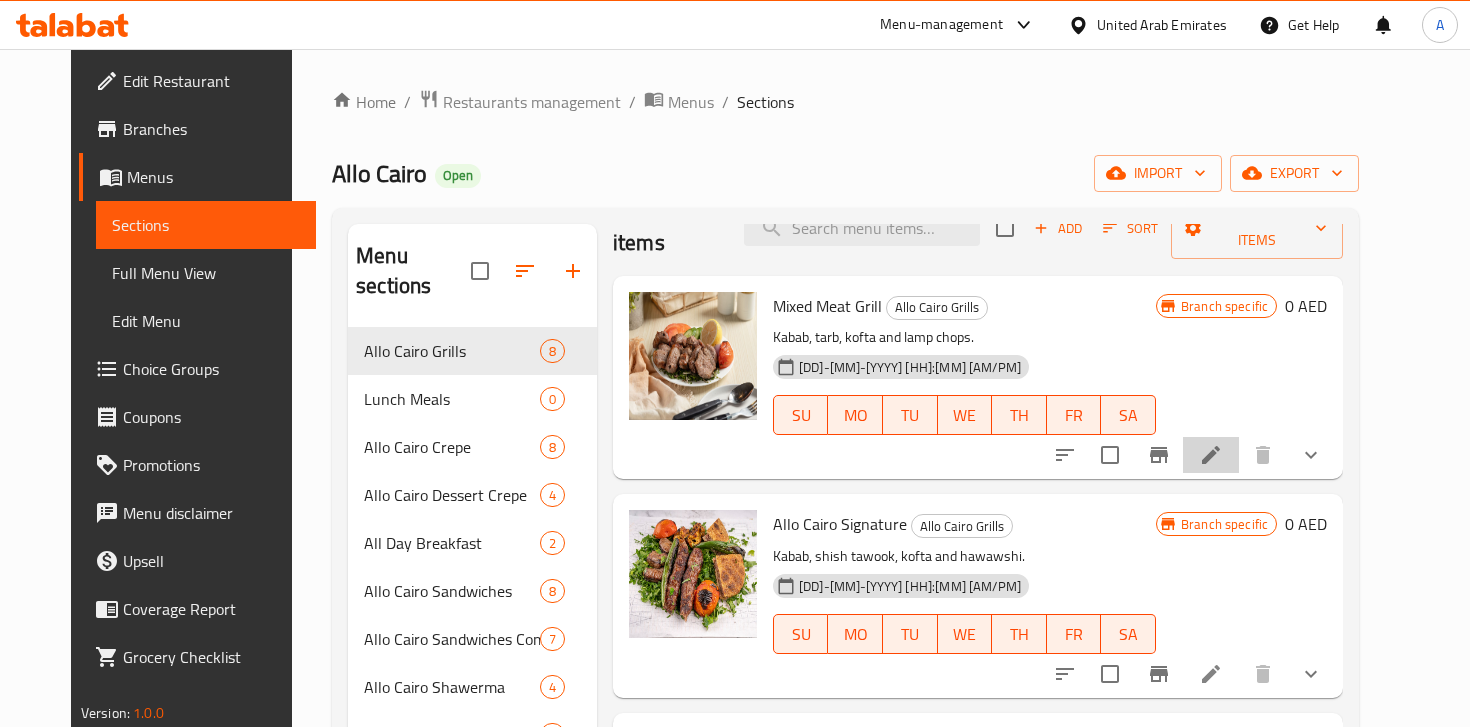 click at bounding box center (1211, 455) 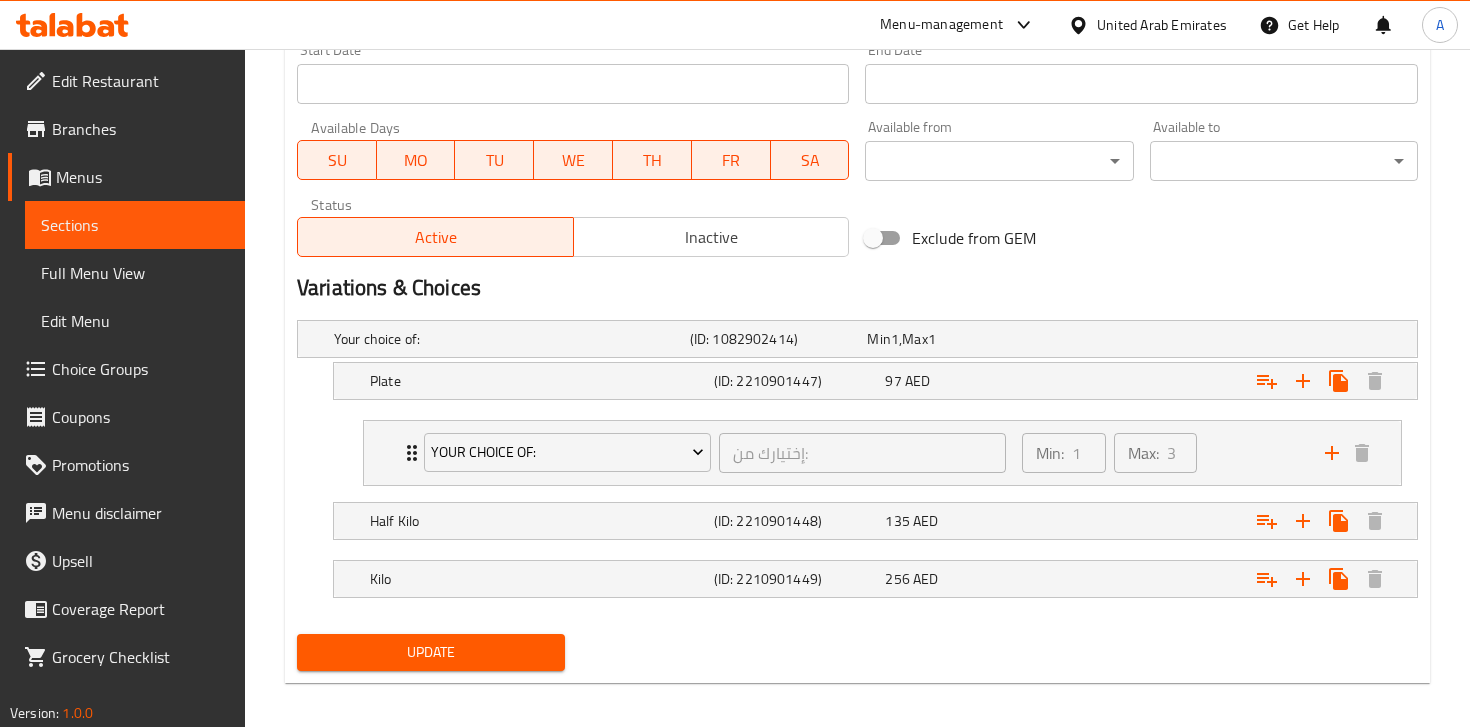 scroll, scrollTop: 899, scrollLeft: 0, axis: vertical 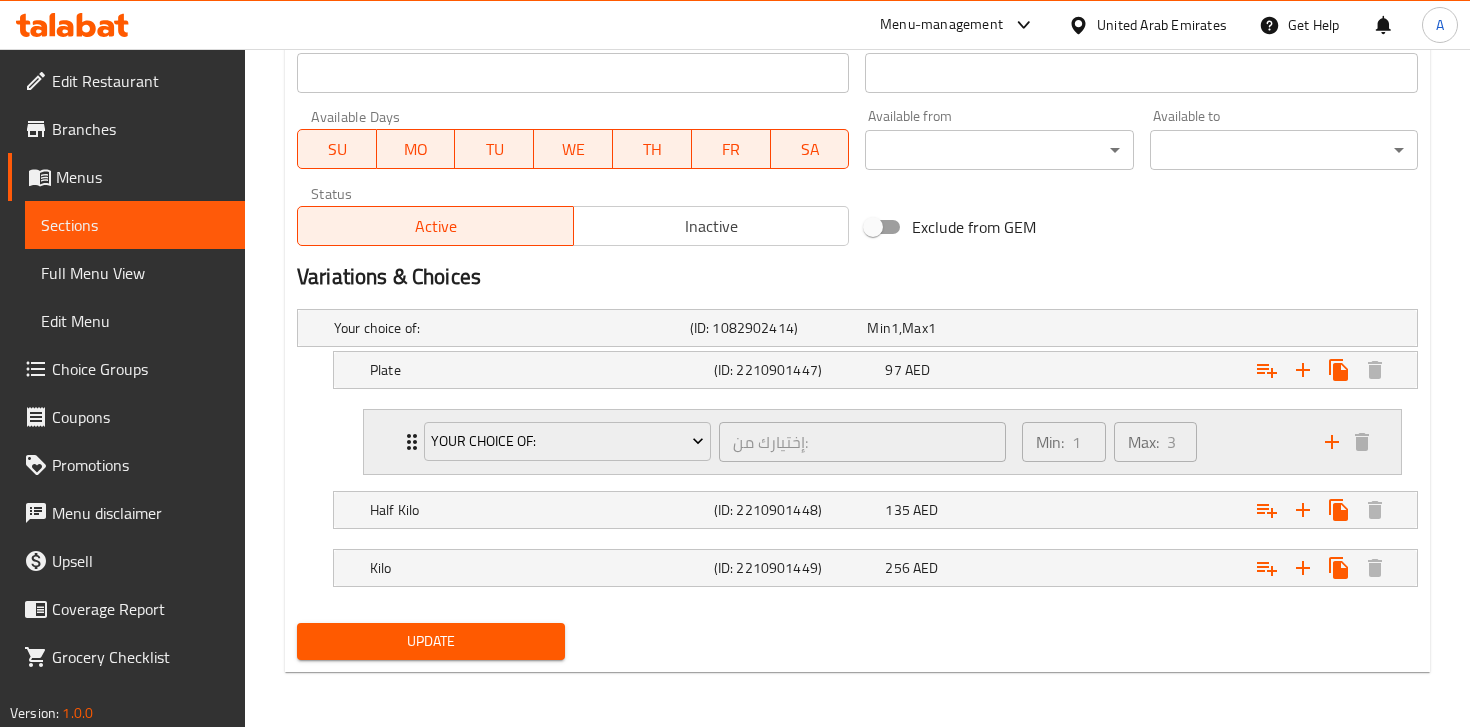 click on "Min: 1 ​ Max: 3 ​" at bounding box center [1161, 442] 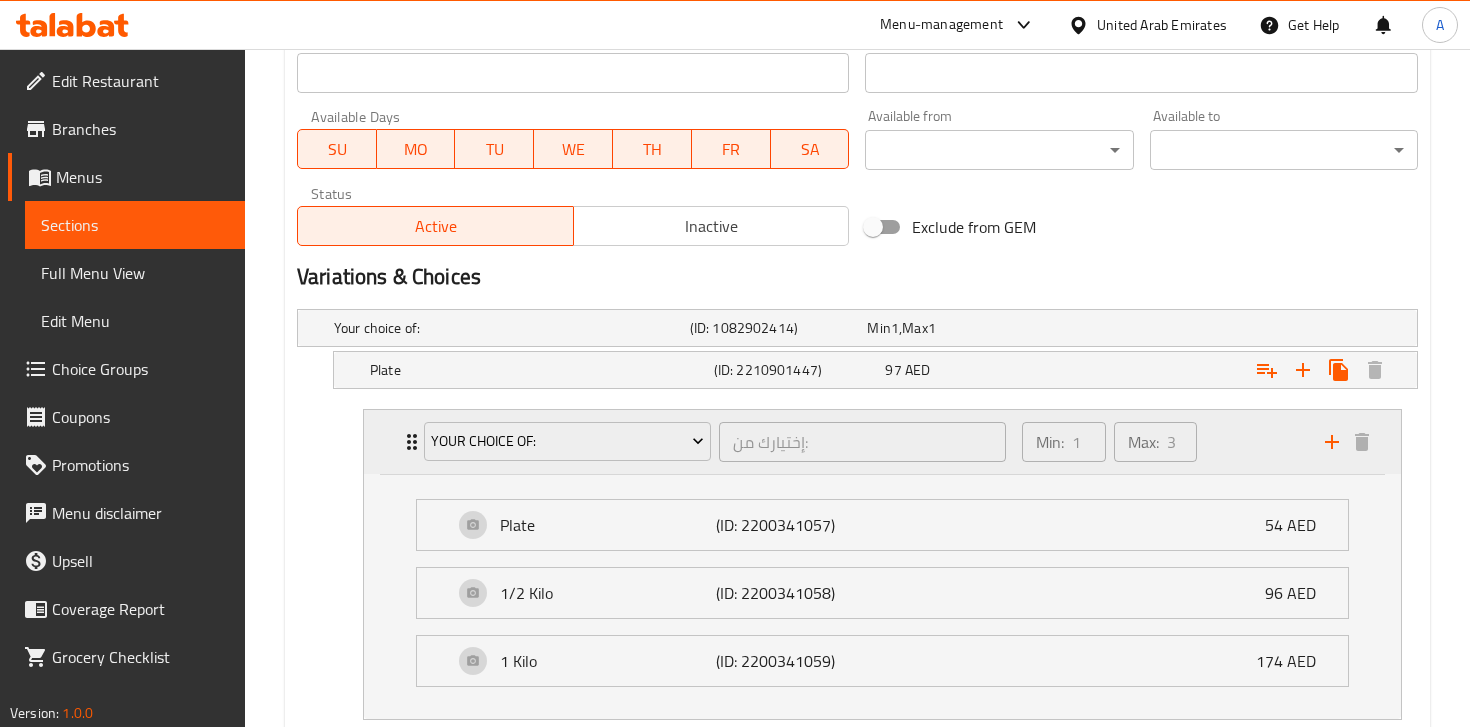 click on "Min: 1 ​ Max: 3 ​" at bounding box center (1161, 442) 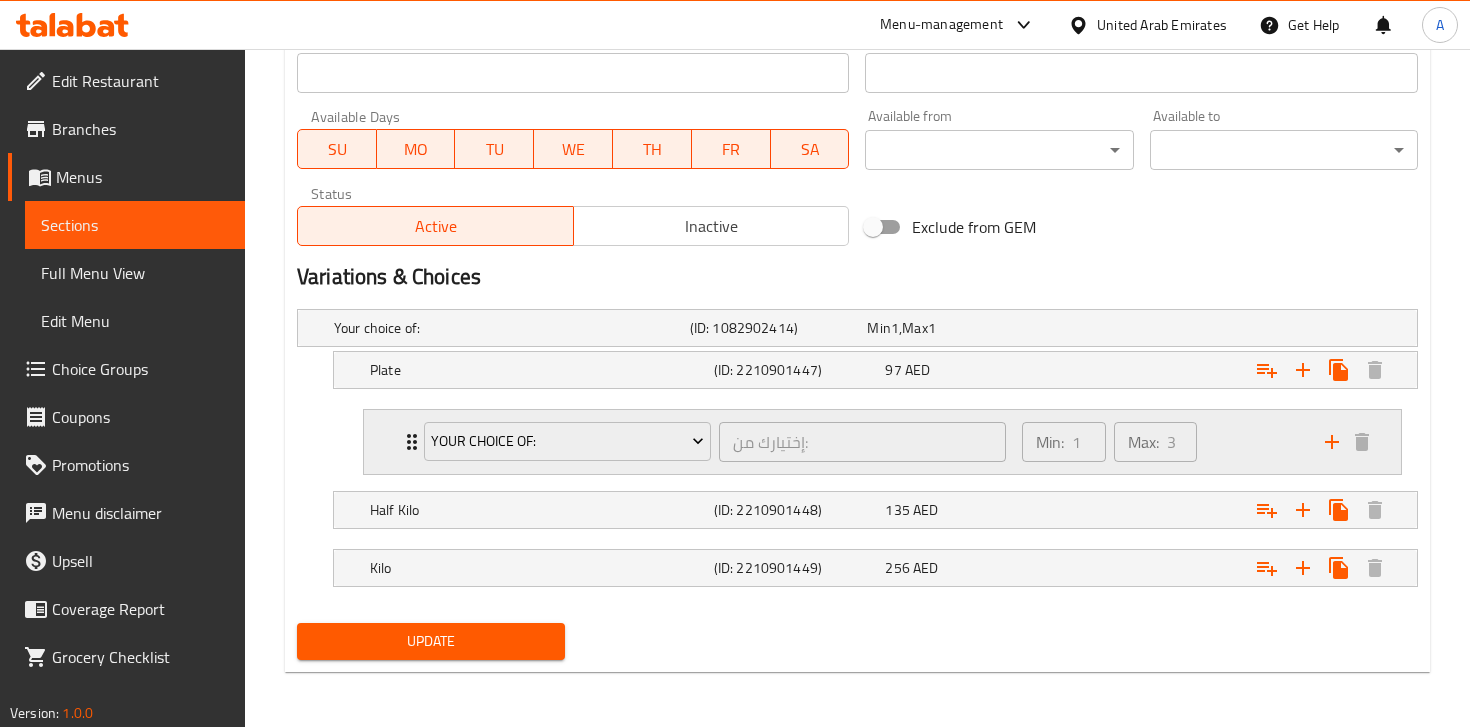 scroll, scrollTop: 869, scrollLeft: 0, axis: vertical 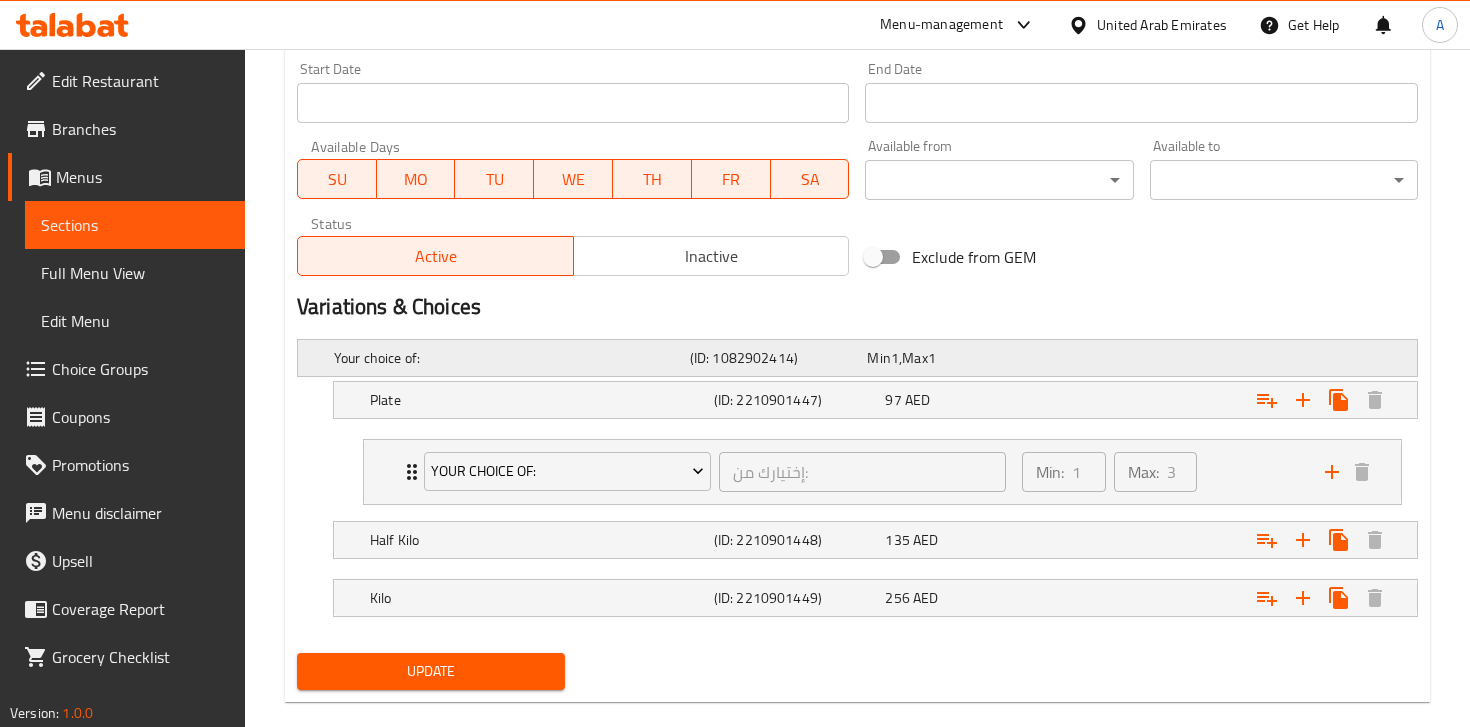click on "Your choice of: (ID: 1082902414) Min 1  ,  Max 1" at bounding box center [863, 358] 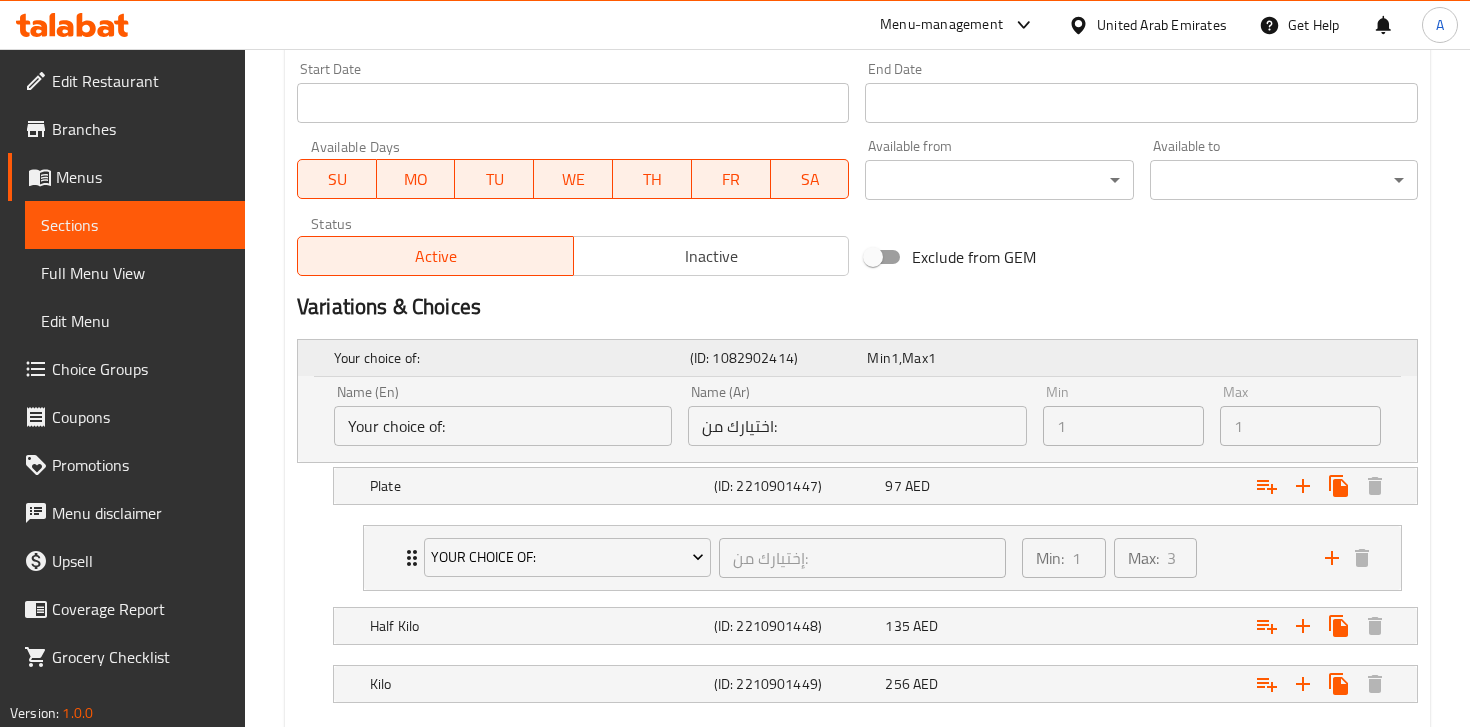 click on "Your choice of: (ID: 1082902414) Min 1  ,  Max 1" at bounding box center [863, 358] 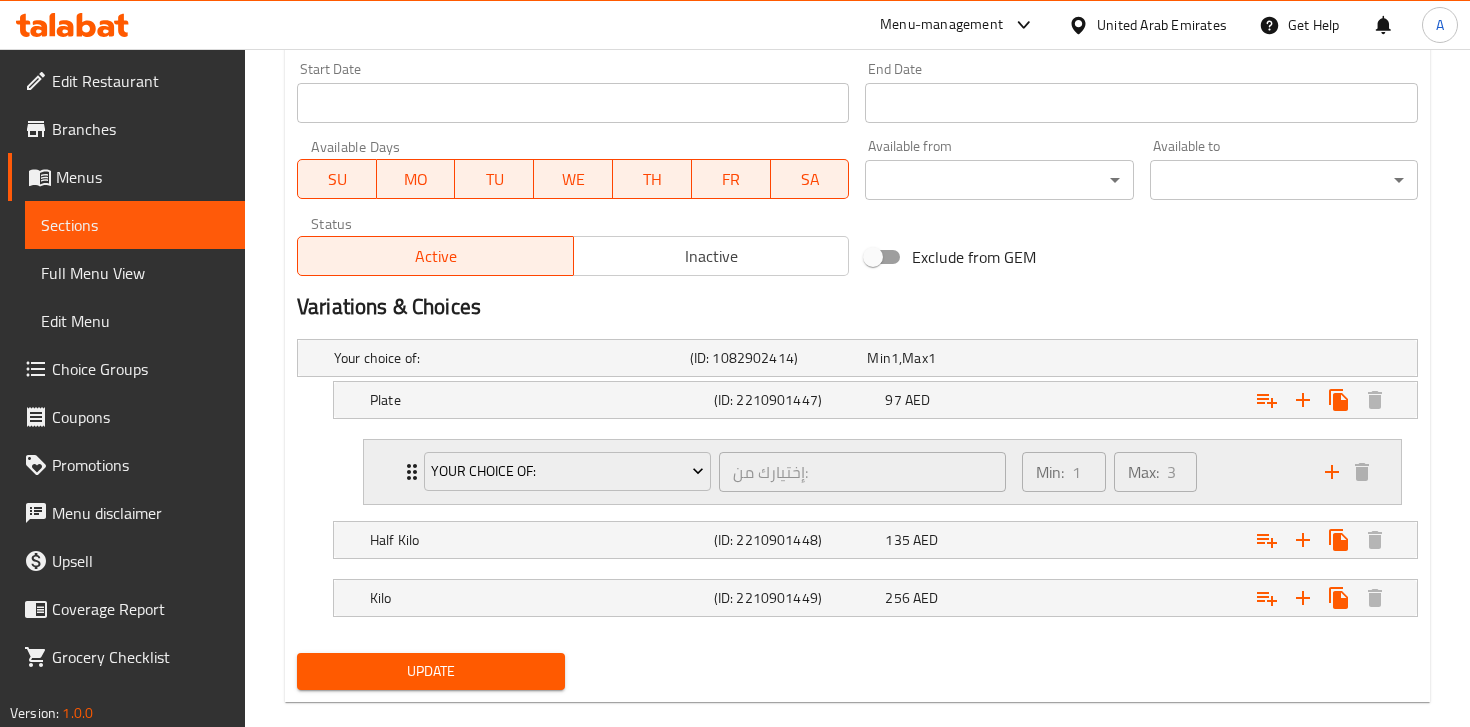 click on "Min: 1 ​ Max: 3 ​" at bounding box center (1161, 472) 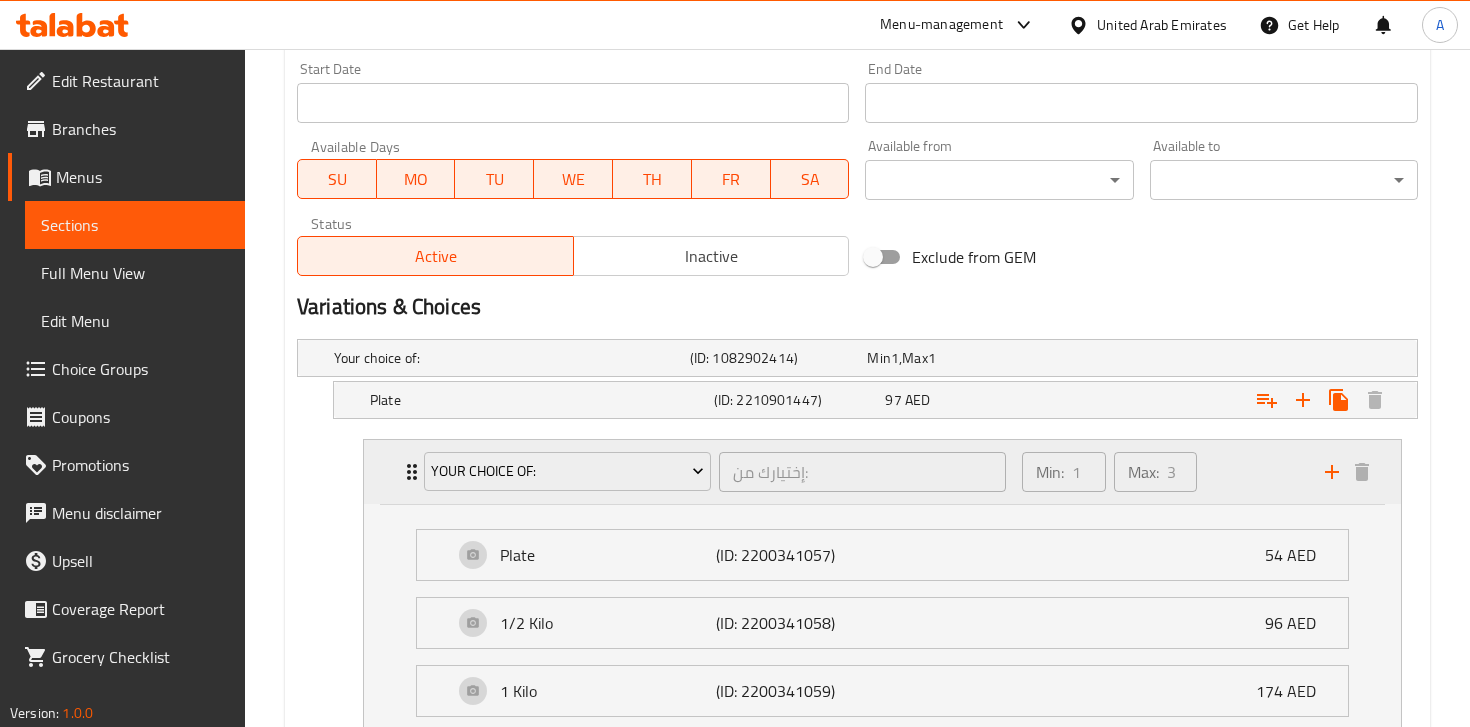 click on "Min: 1 ​ Max: 3 ​" at bounding box center (1161, 472) 